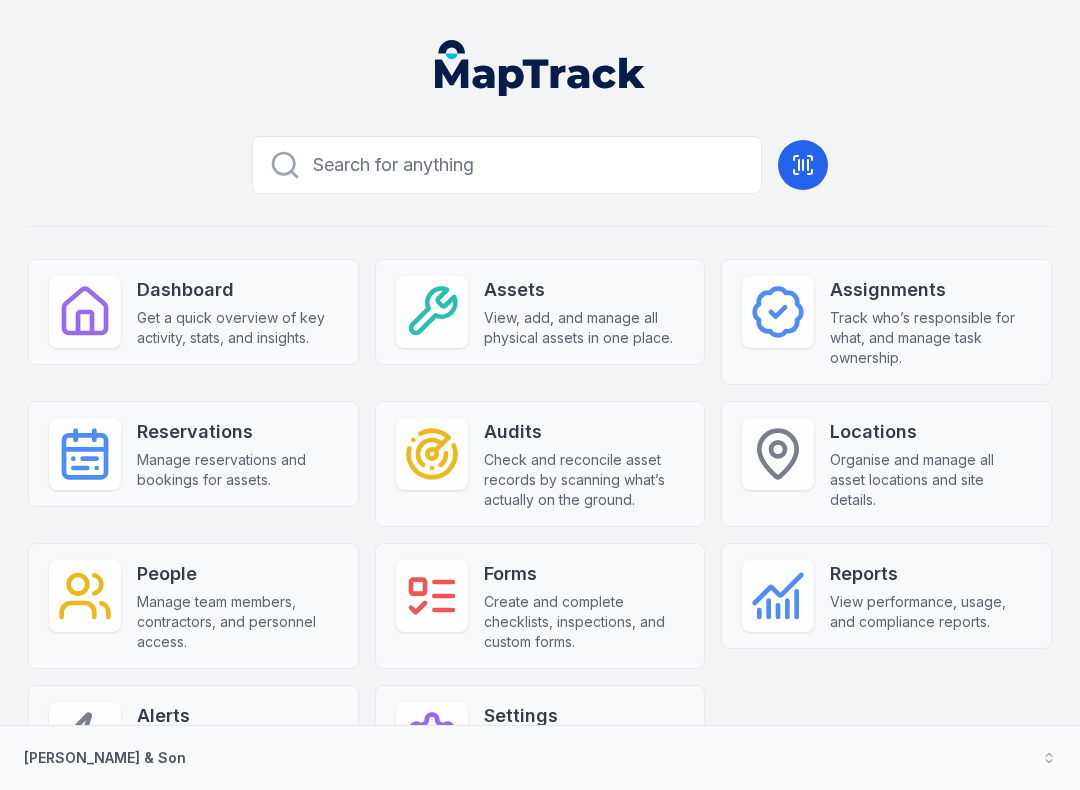 scroll, scrollTop: 0, scrollLeft: 0, axis: both 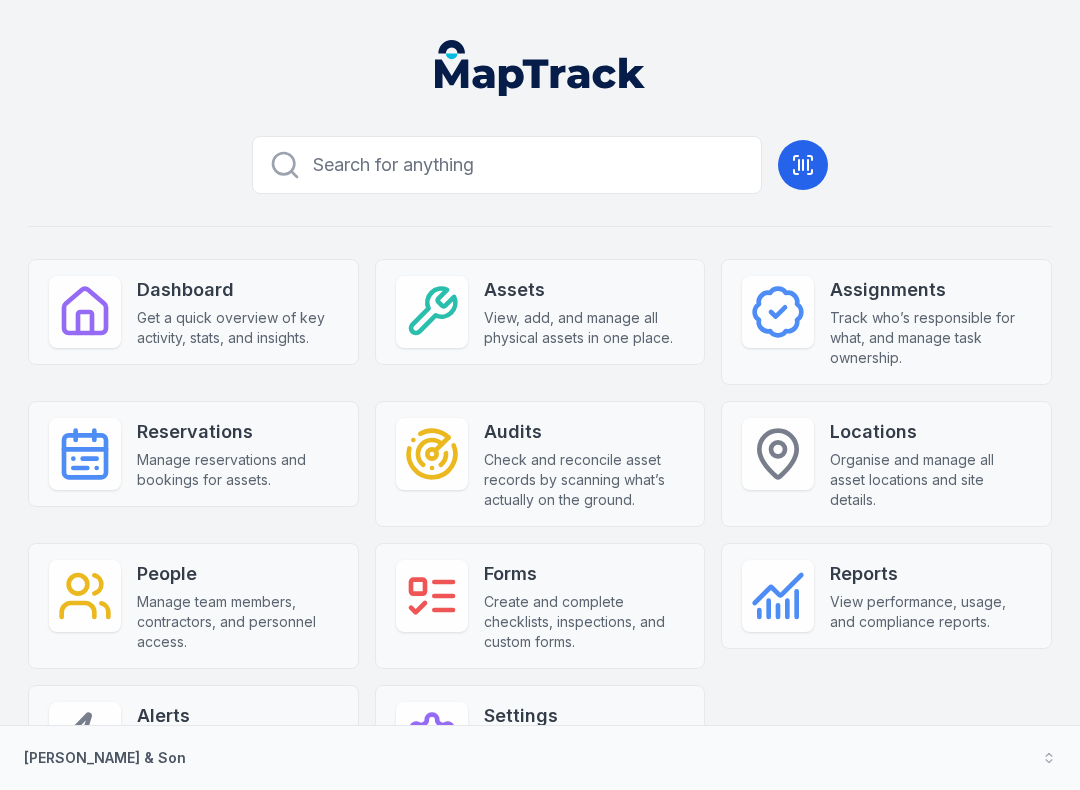click 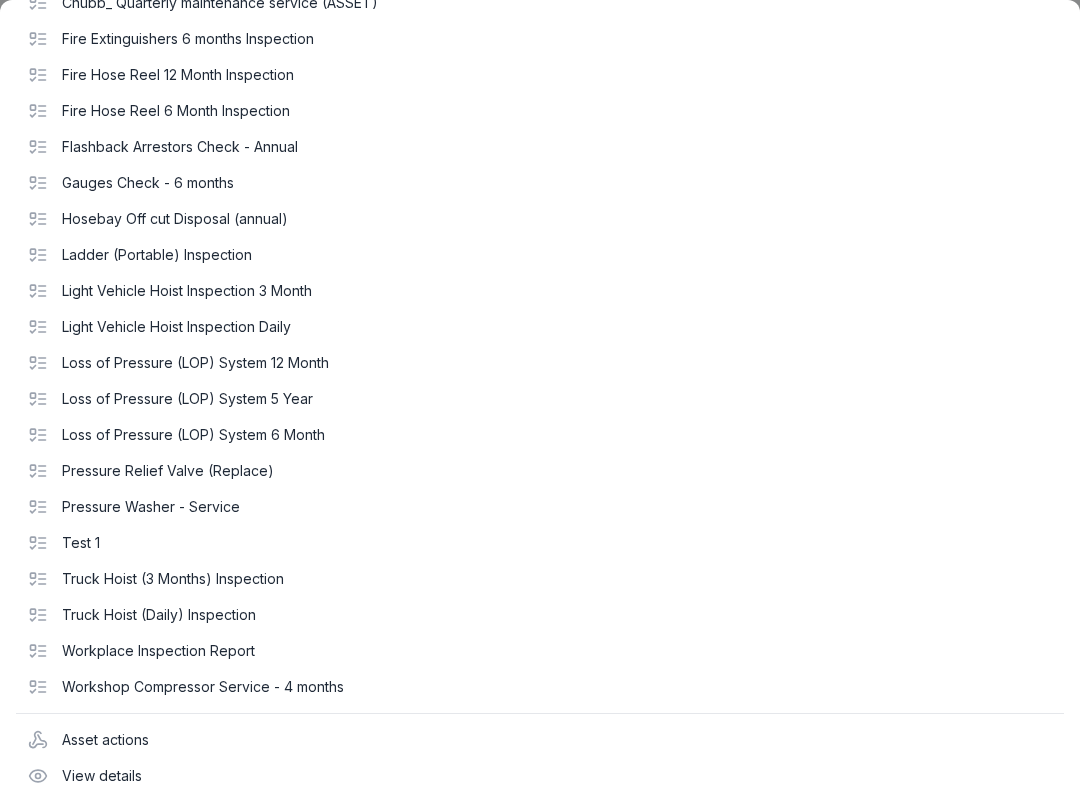scroll, scrollTop: 284, scrollLeft: 0, axis: vertical 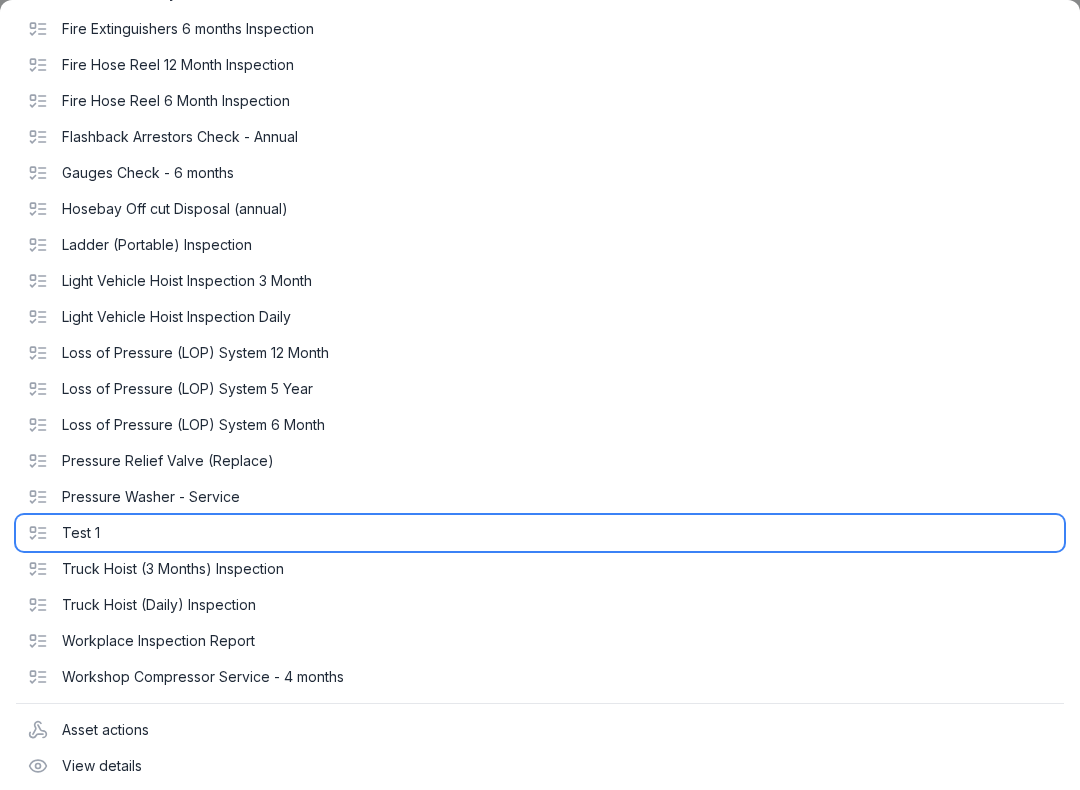 click on "Test 1" at bounding box center (540, 533) 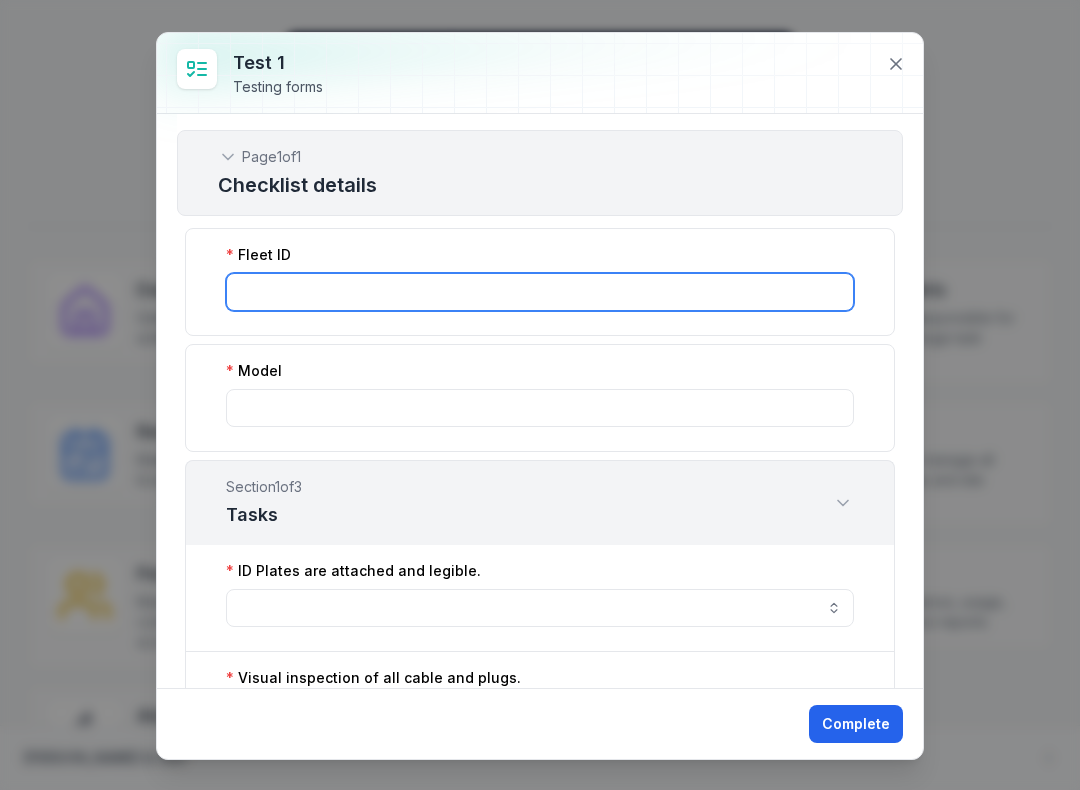 click at bounding box center (540, 292) 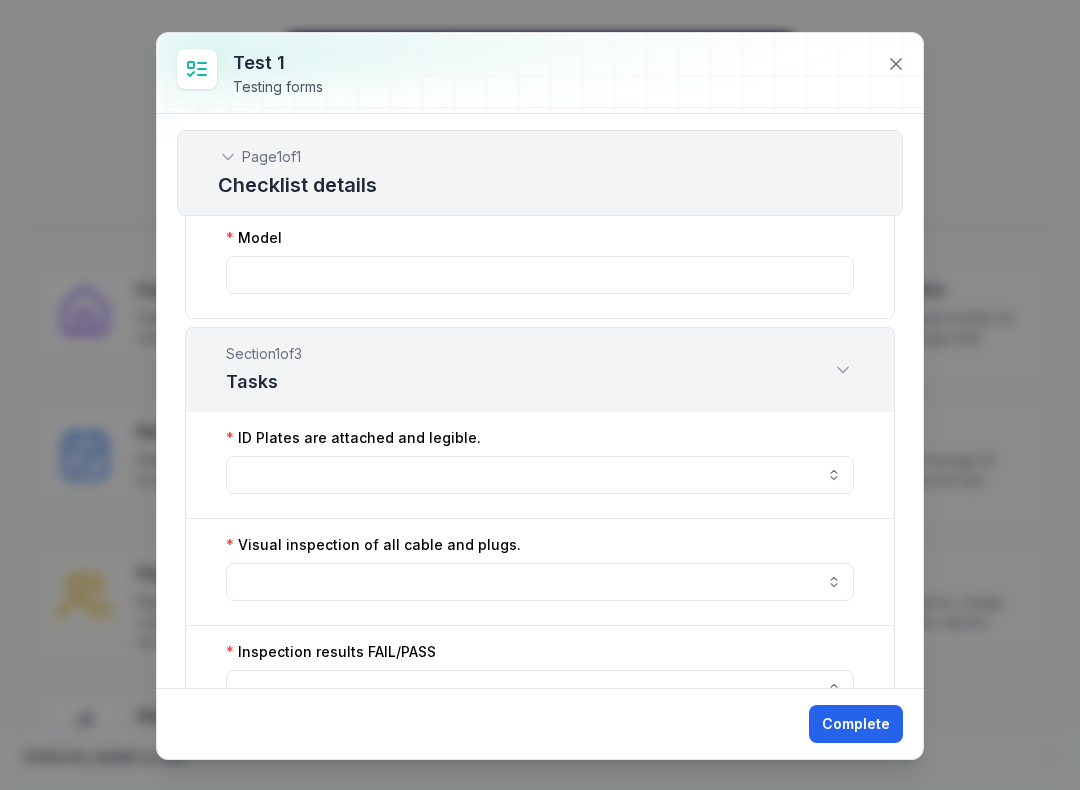 scroll, scrollTop: 130, scrollLeft: 0, axis: vertical 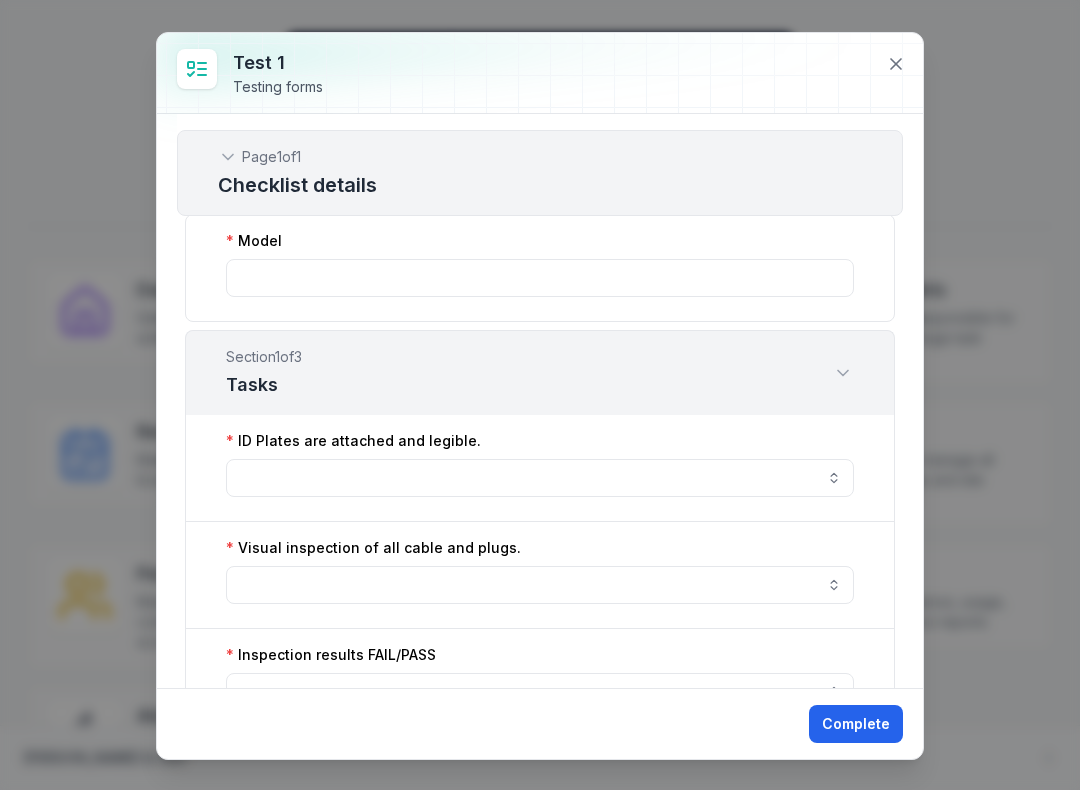 type on "***" 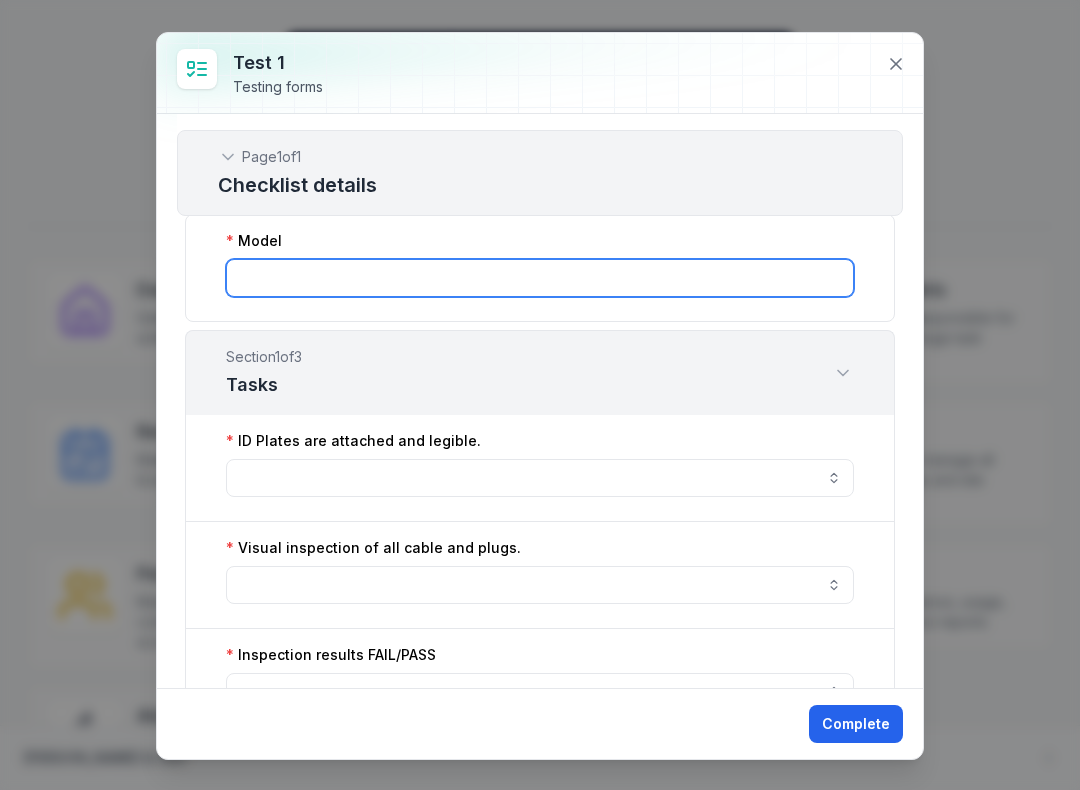 click at bounding box center [540, 278] 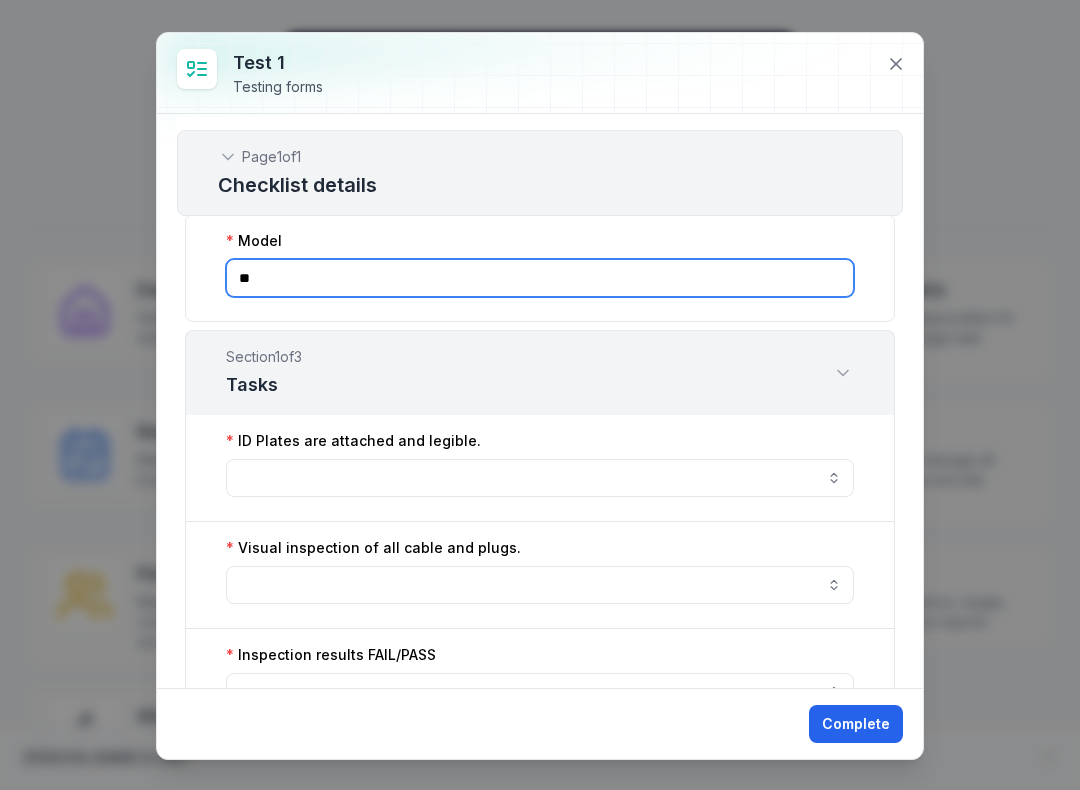 type on "*" 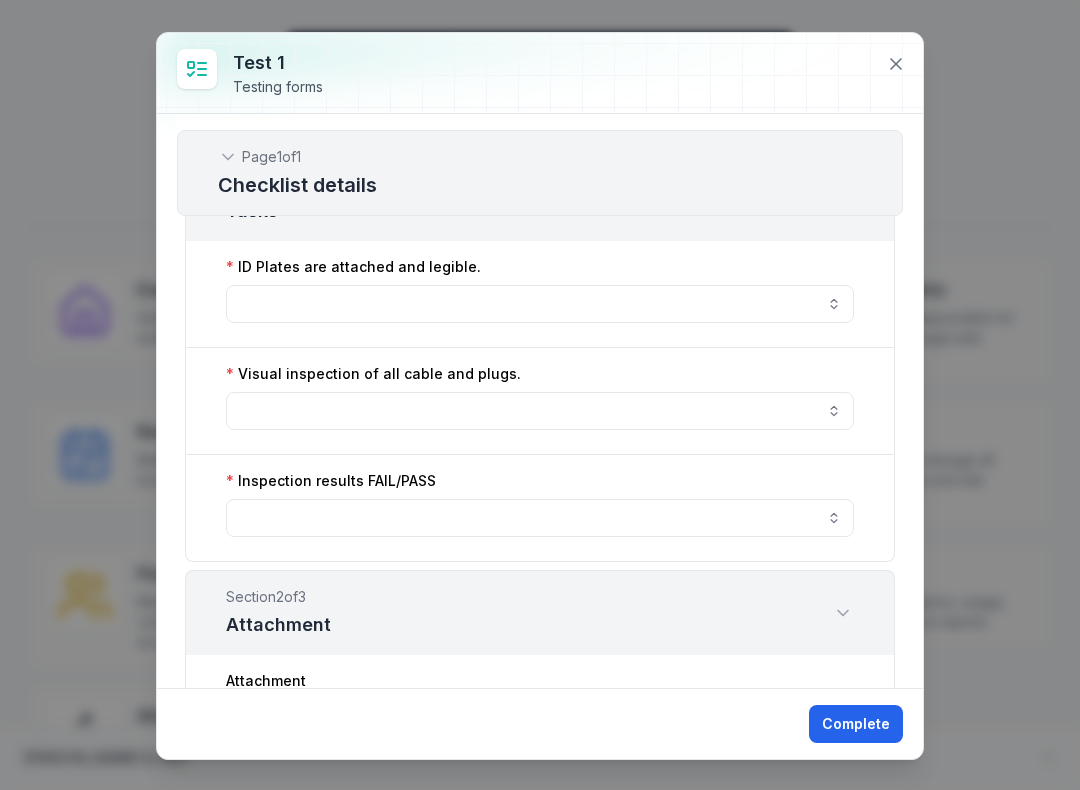 scroll, scrollTop: 303, scrollLeft: 0, axis: vertical 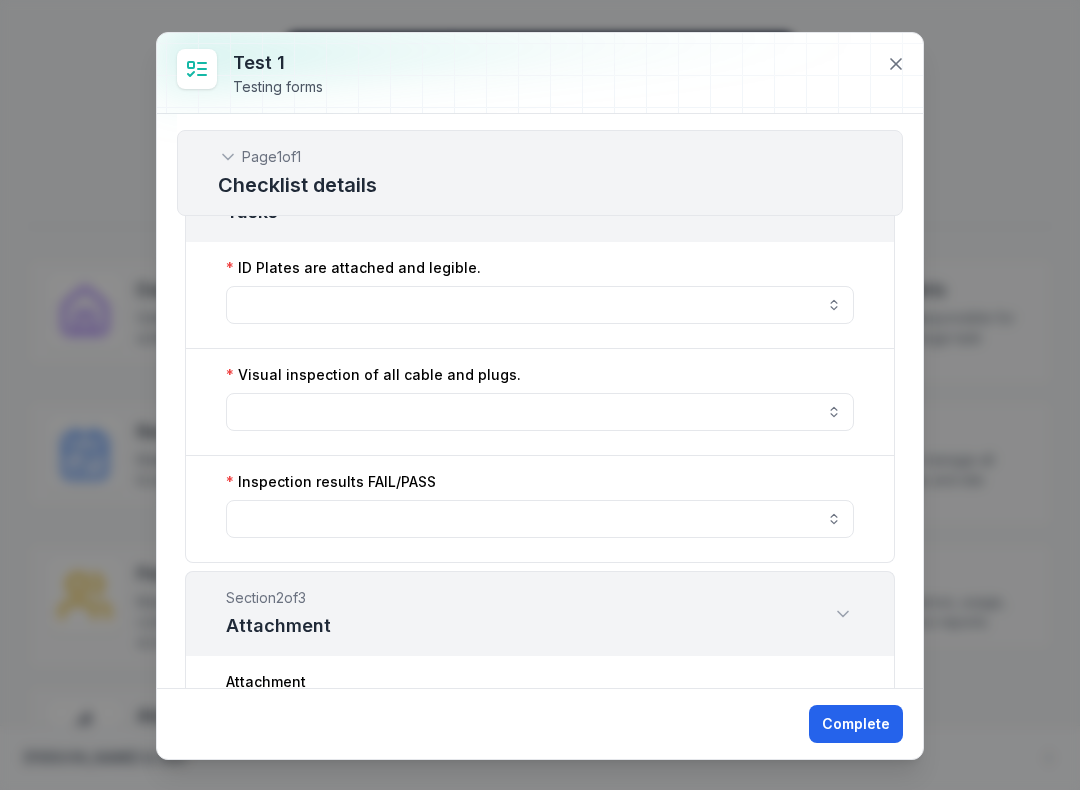 type on "******" 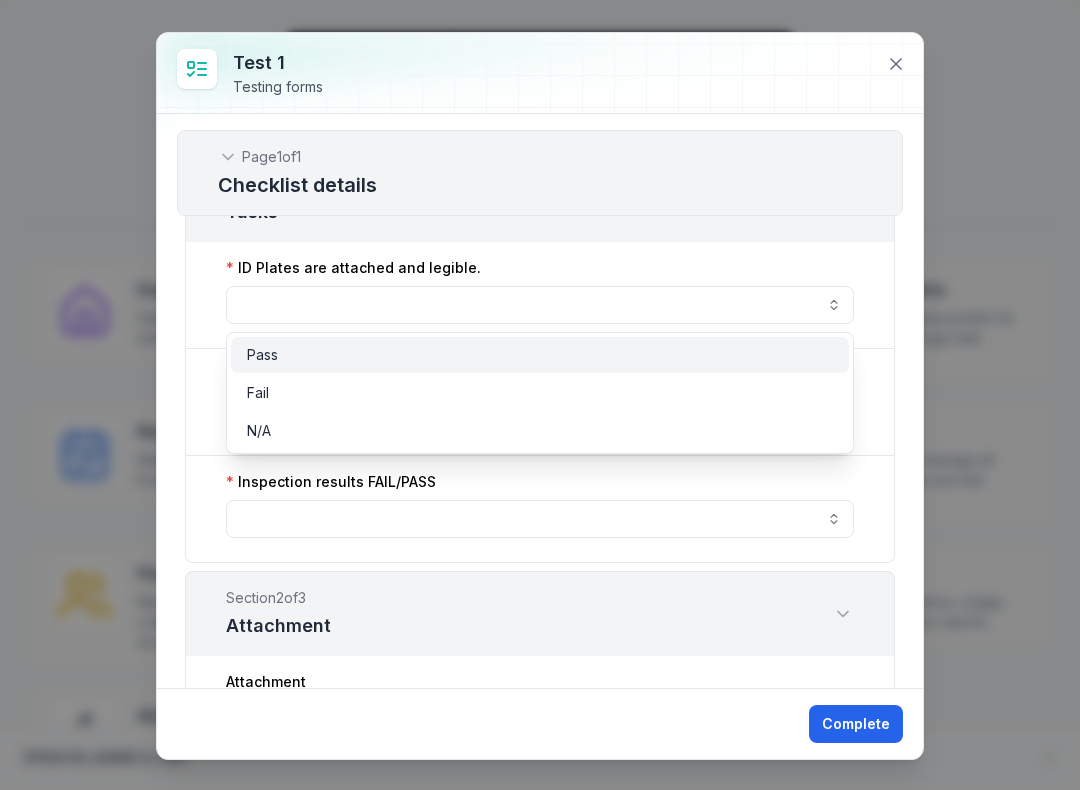 click on "Pass" at bounding box center [540, 355] 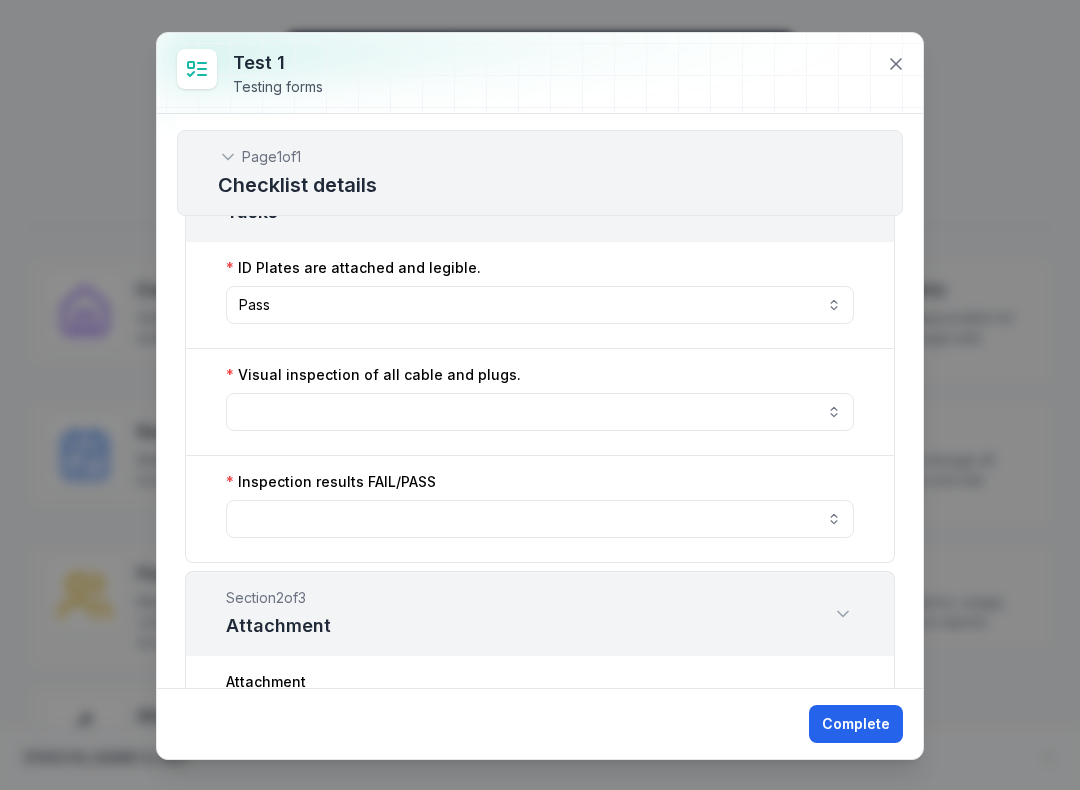 click at bounding box center (540, 412) 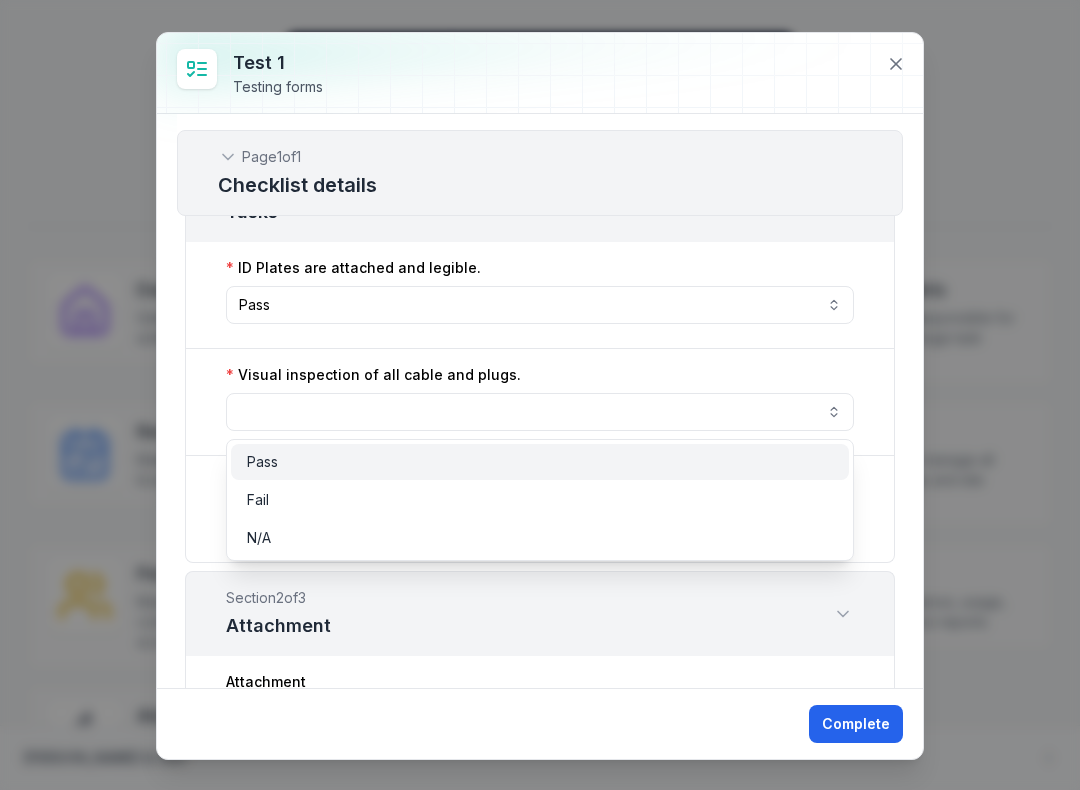 click on "Pass" at bounding box center (540, 462) 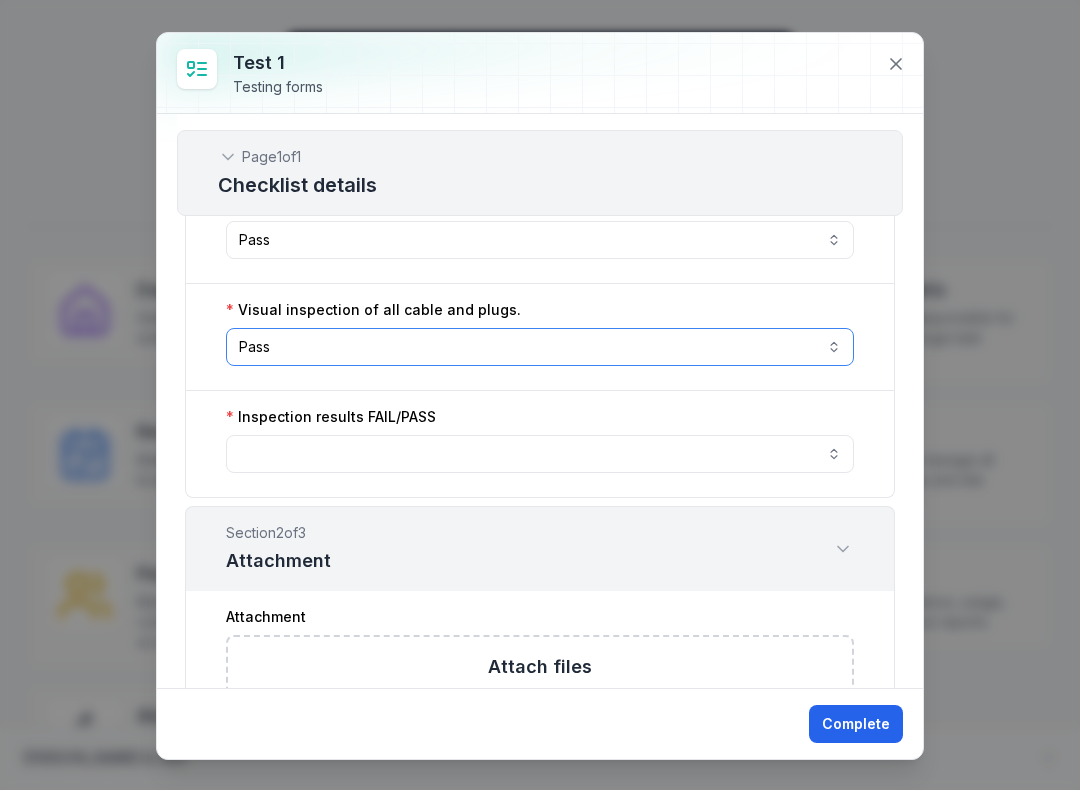 scroll, scrollTop: 408, scrollLeft: 0, axis: vertical 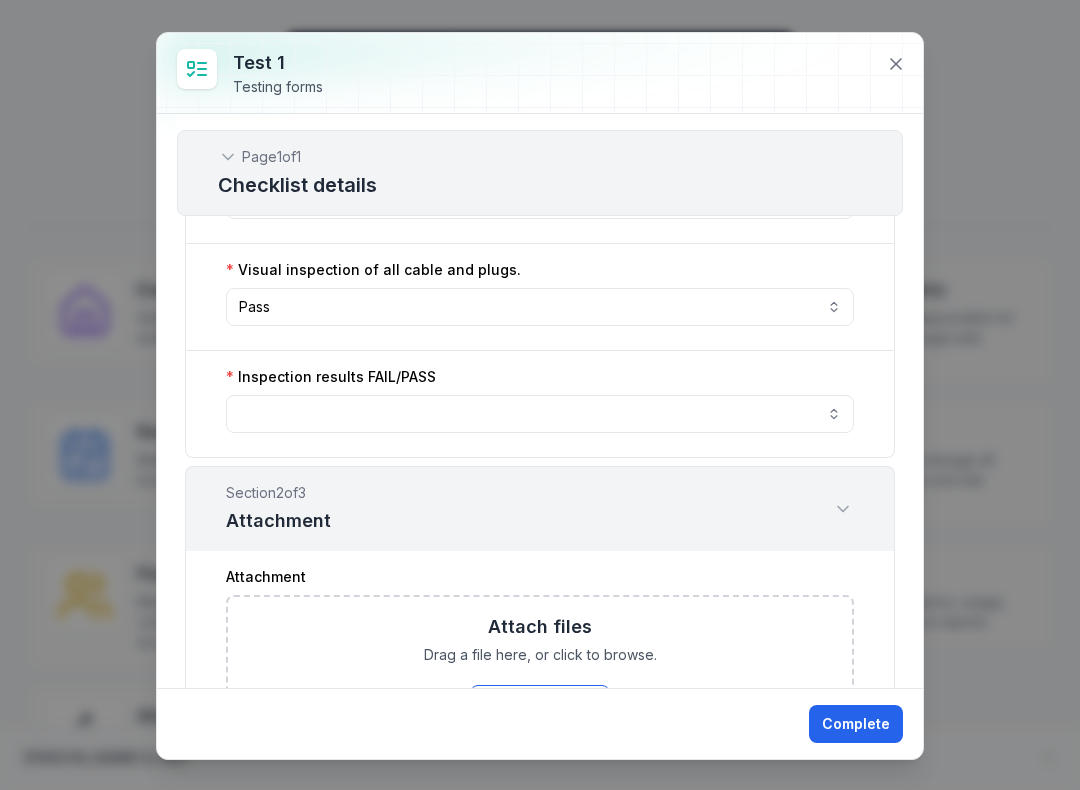 click at bounding box center (540, 414) 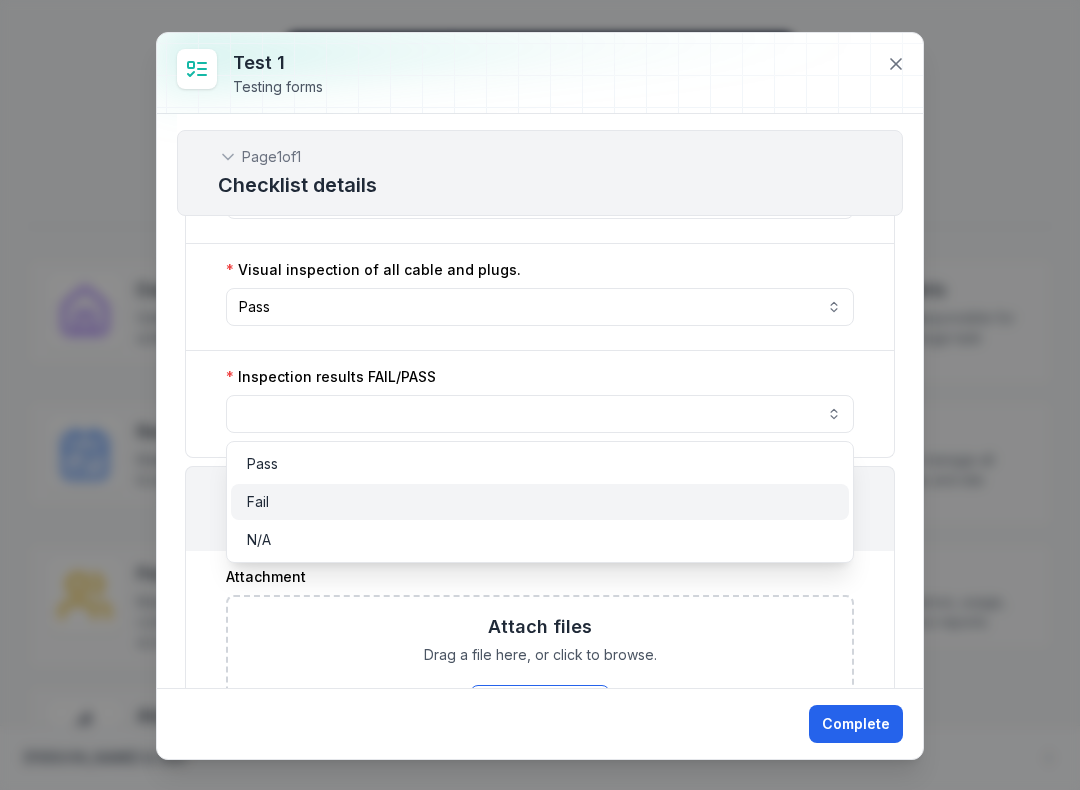 click on "Fail" at bounding box center [540, 502] 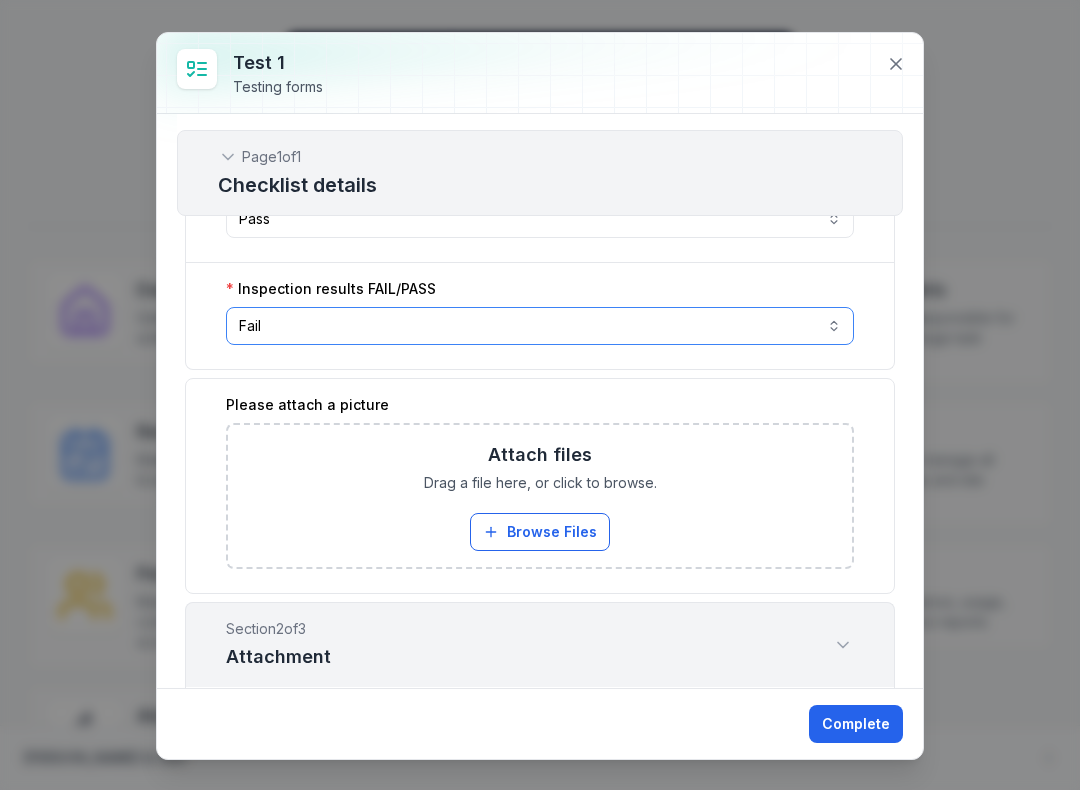 scroll, scrollTop: 505, scrollLeft: 0, axis: vertical 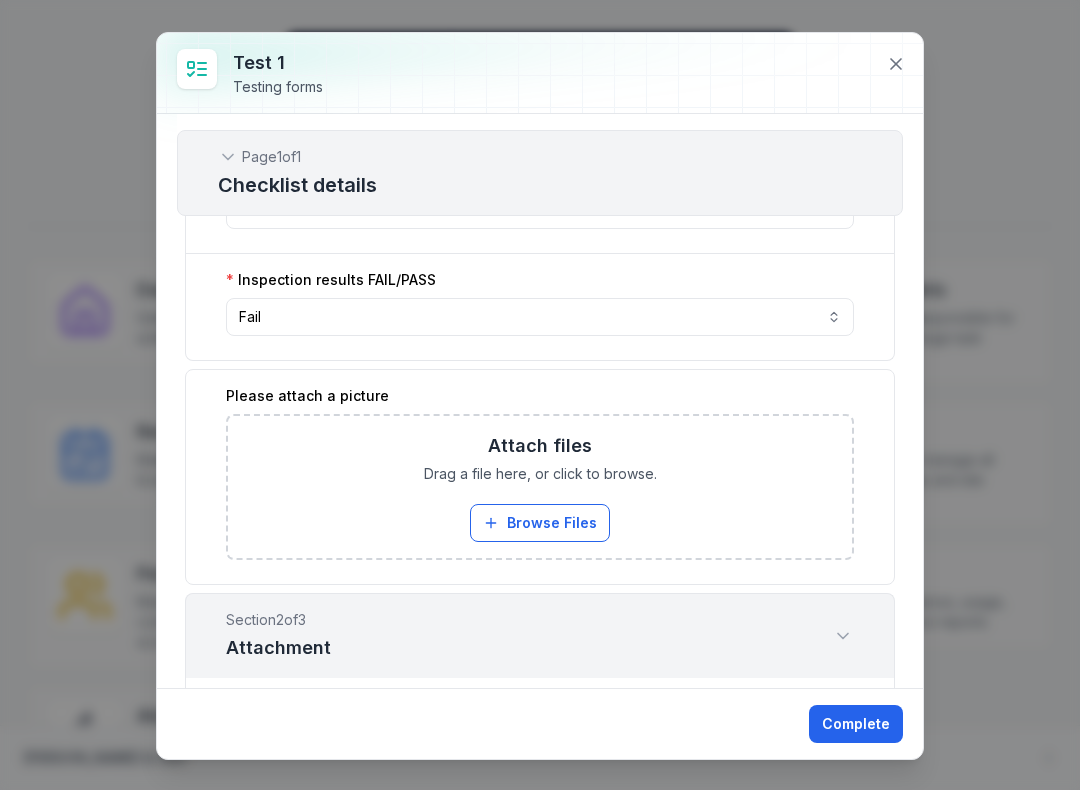 click on "Fail ****" at bounding box center (540, 317) 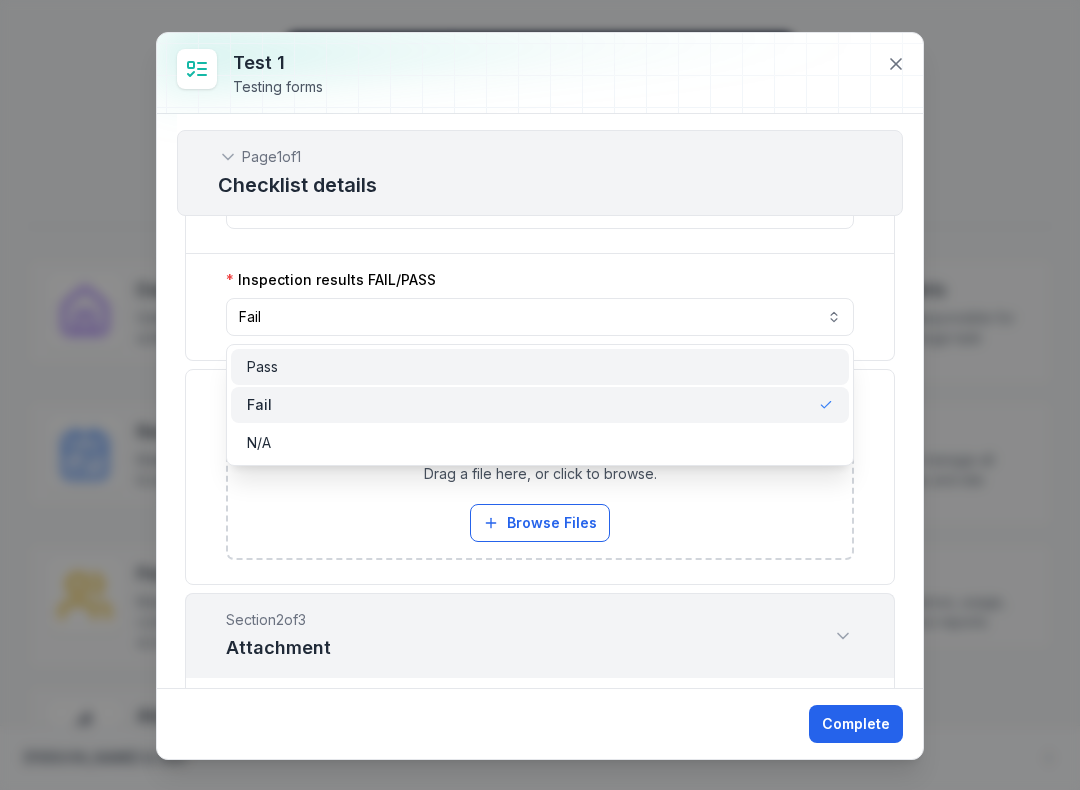click on "Pass" at bounding box center (540, 367) 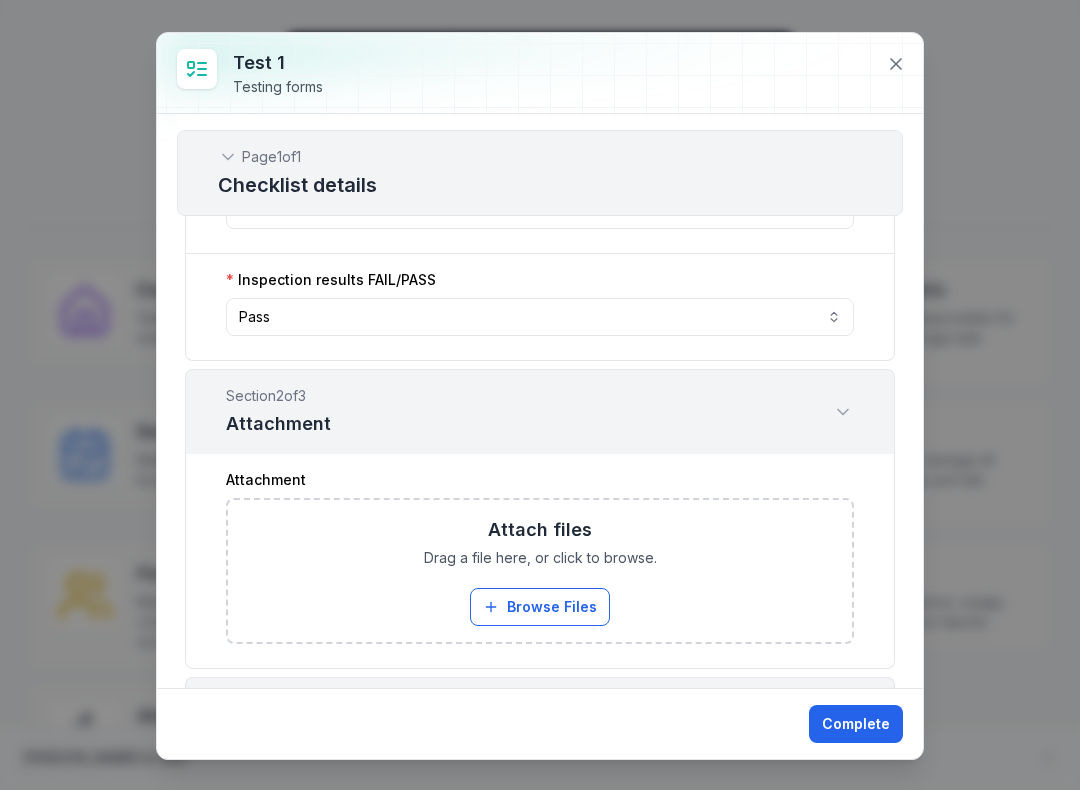 click on "Pass ****" at bounding box center [540, 317] 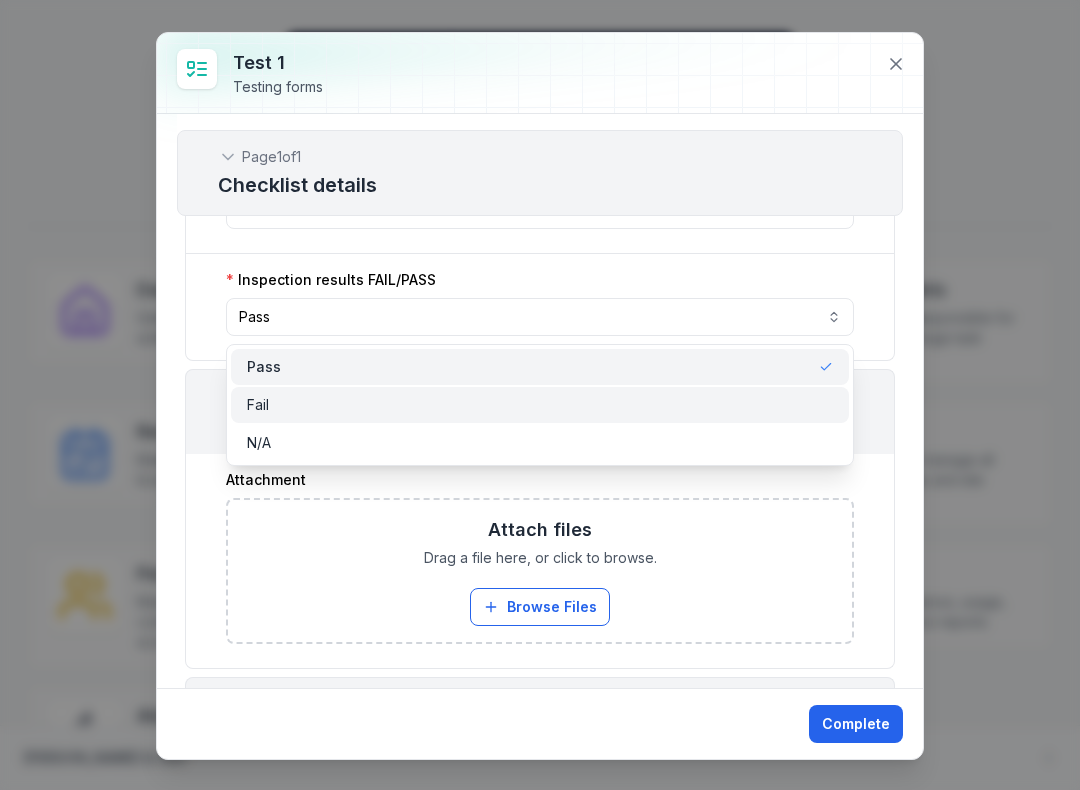 click on "Fail" at bounding box center [540, 405] 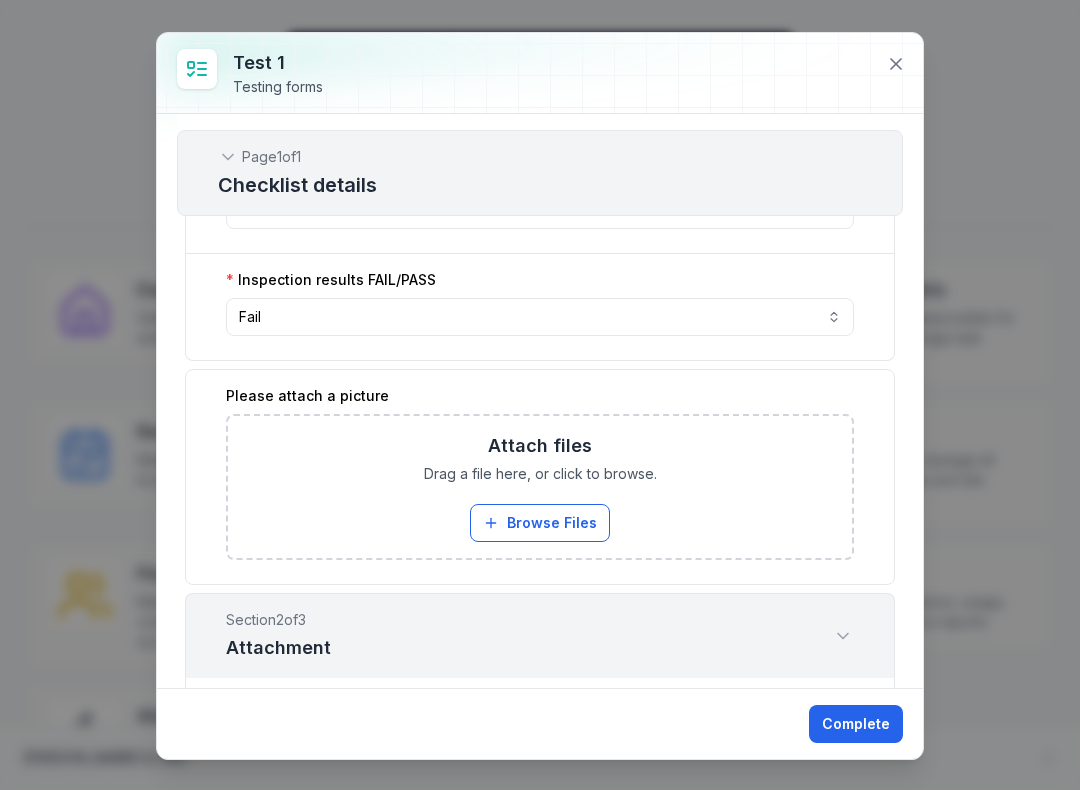 click on "Fail ****" at bounding box center (540, 317) 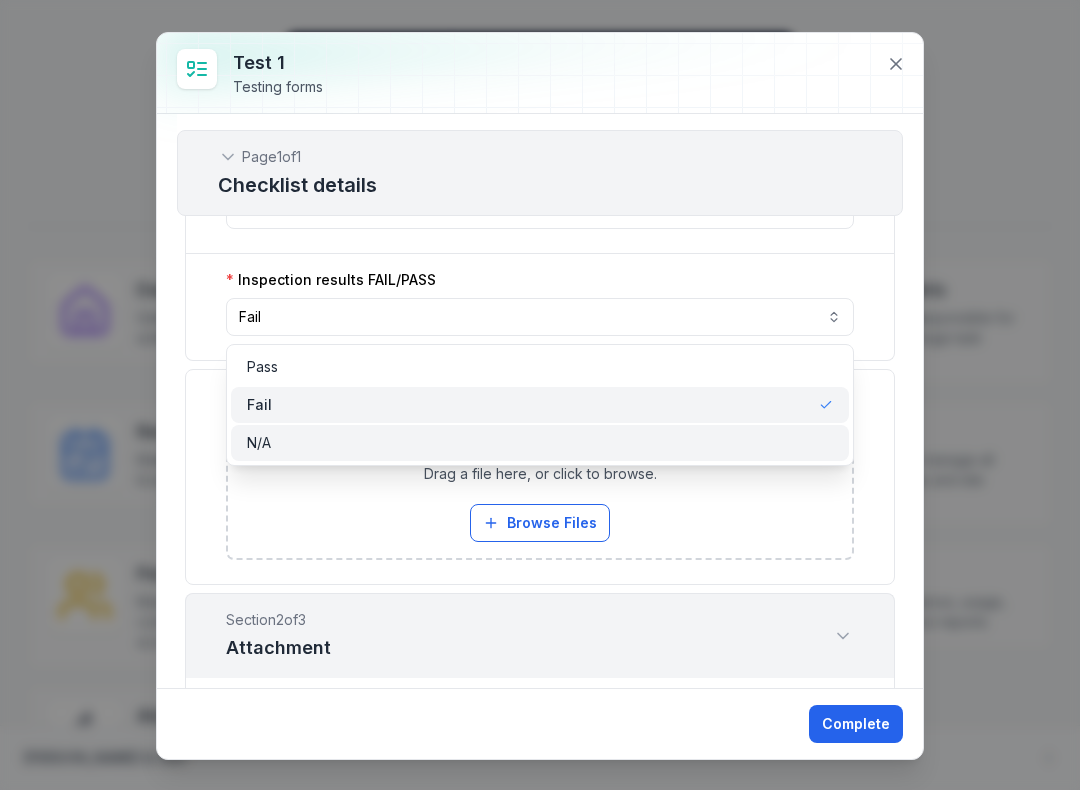 click on "N/A" at bounding box center [540, 443] 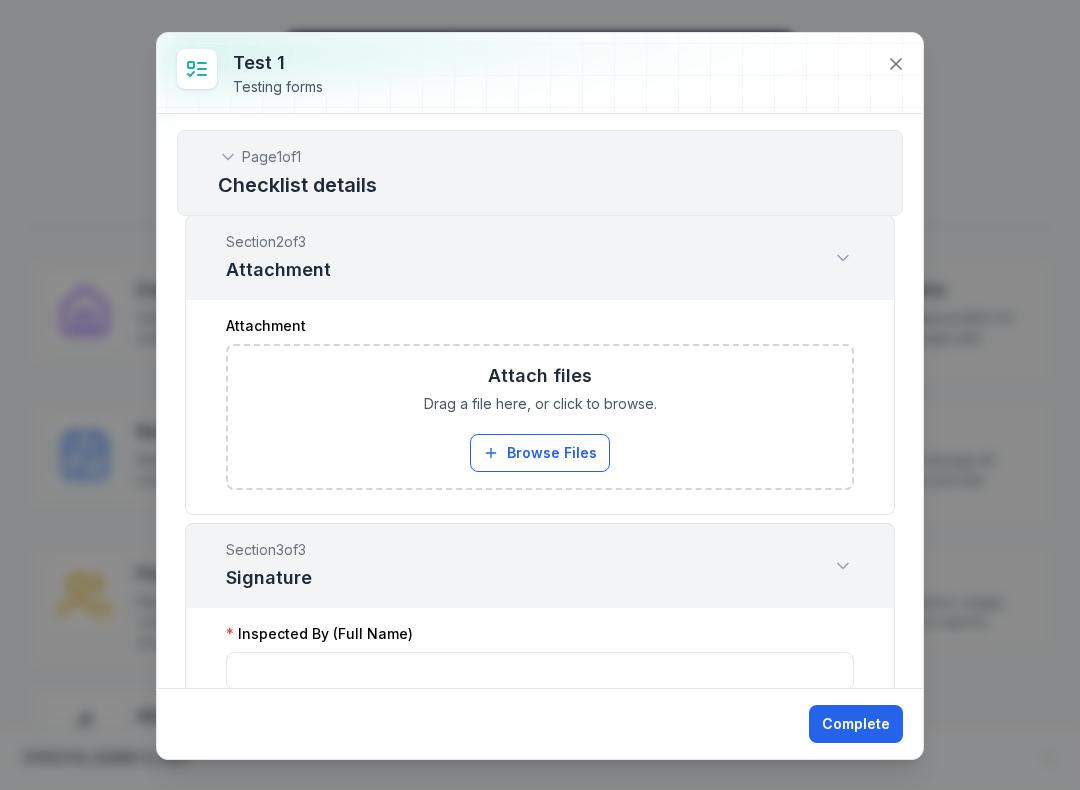 scroll, scrollTop: 556, scrollLeft: 0, axis: vertical 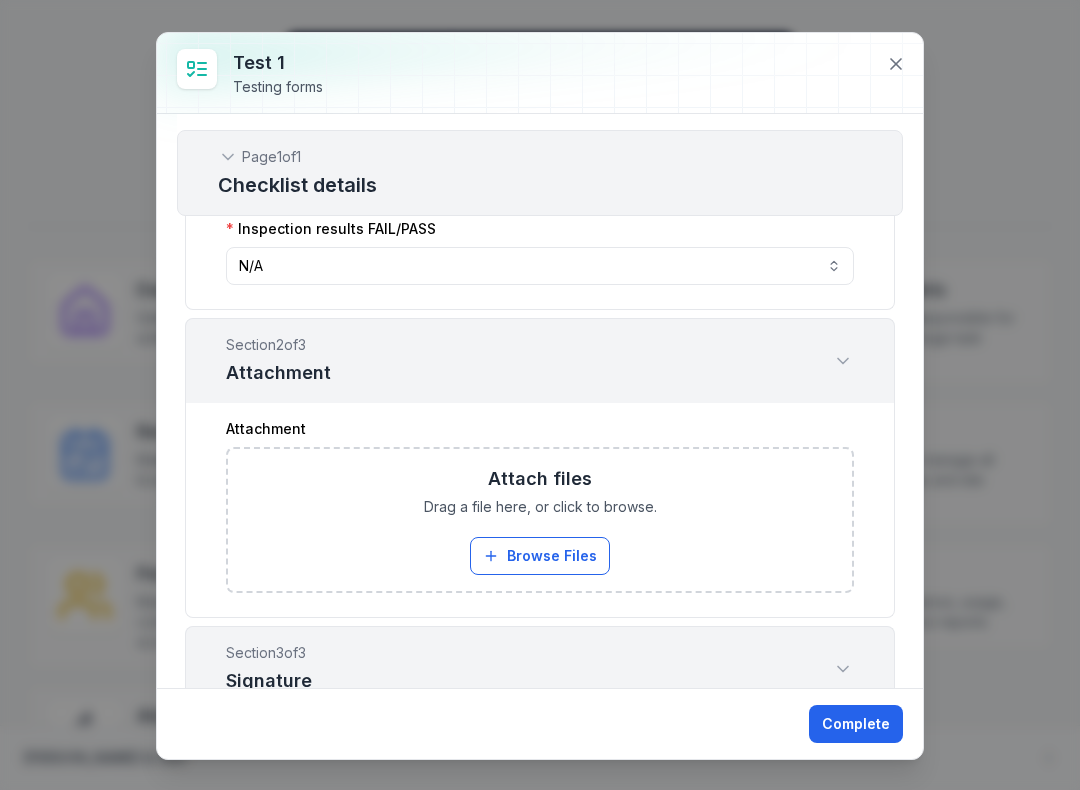 click on "N/A ***" at bounding box center [540, 266] 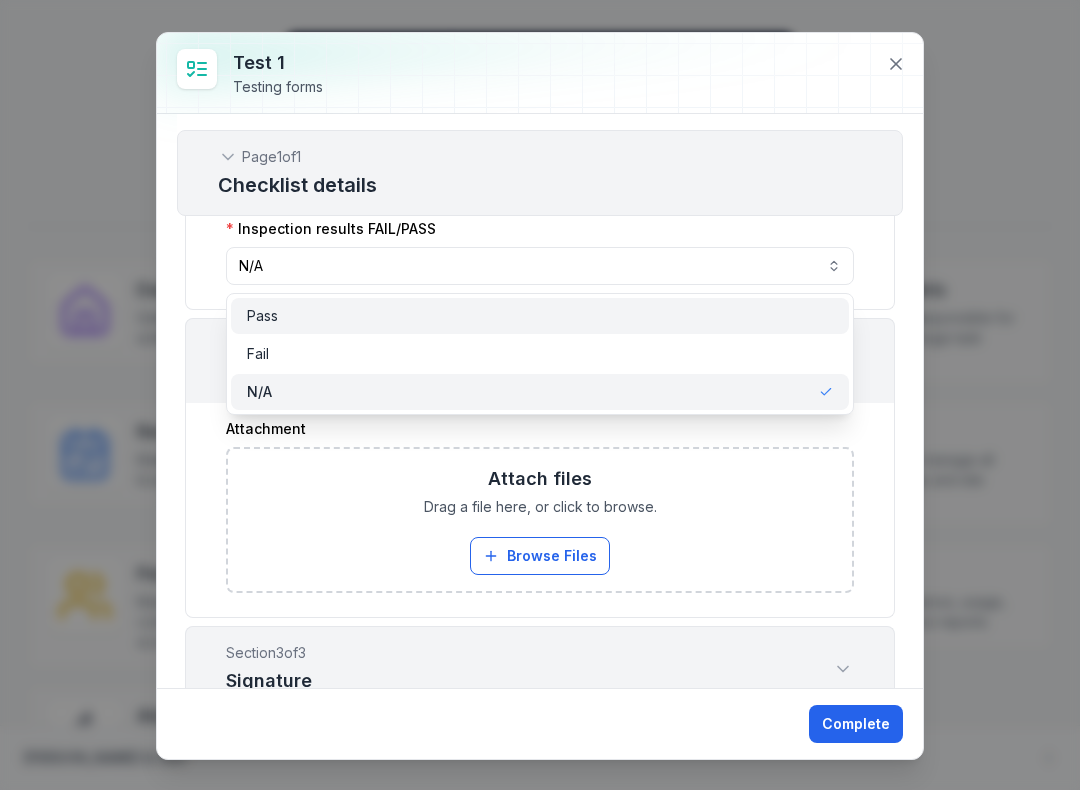 click on "Pass" at bounding box center (540, 316) 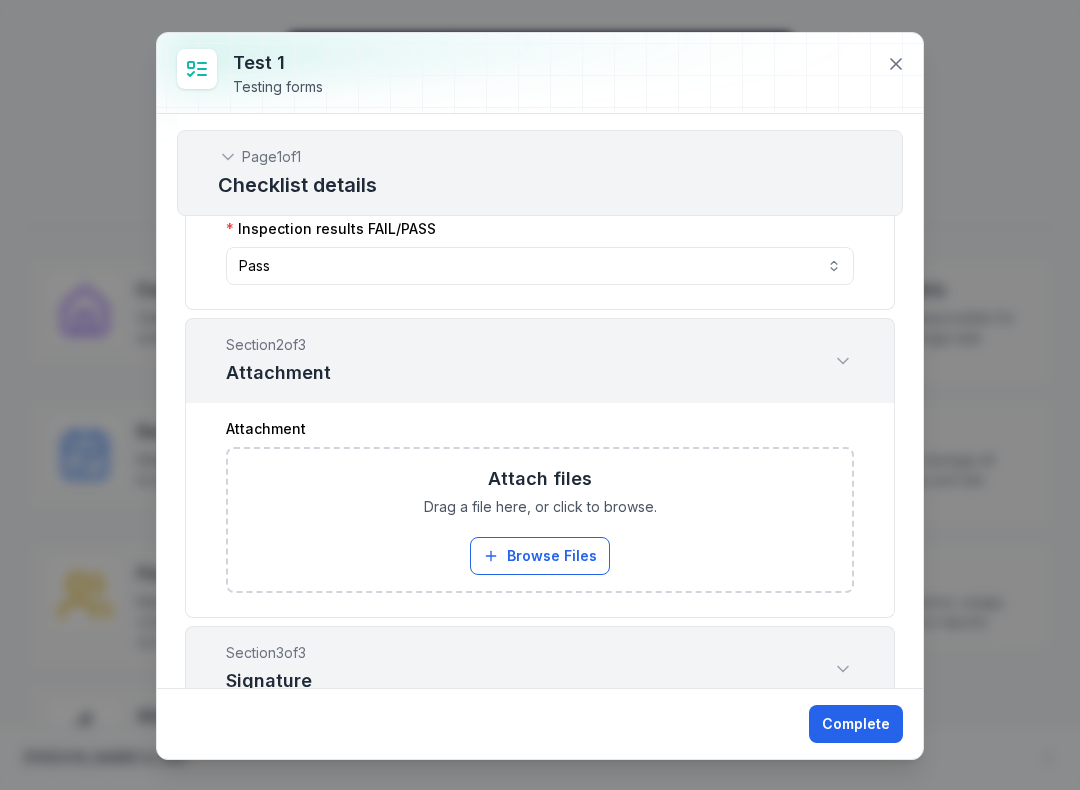 click on "Pass ****" at bounding box center (540, 266) 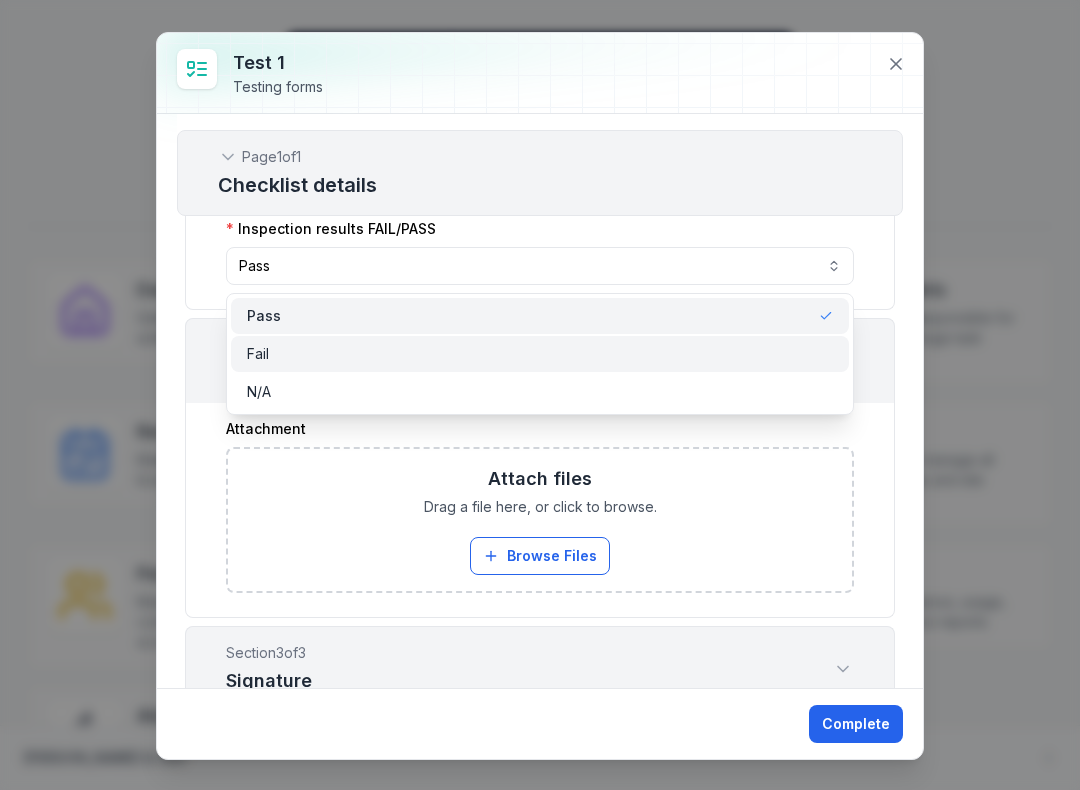 click on "Fail" at bounding box center (540, 354) 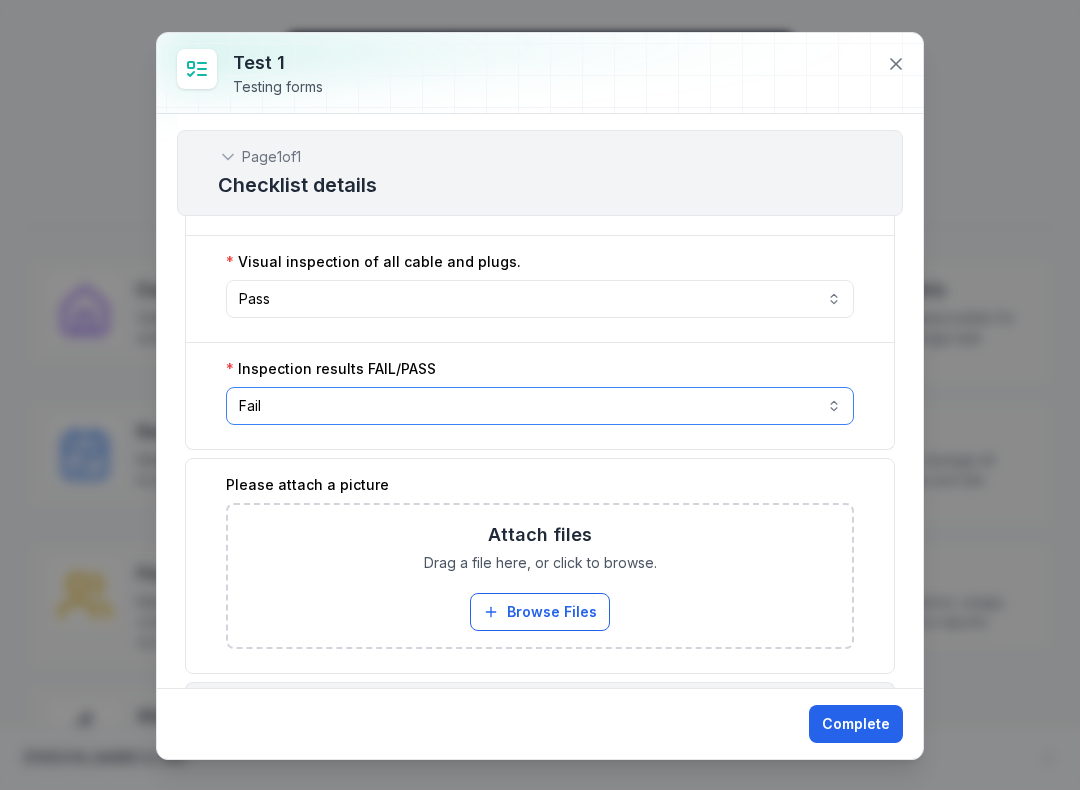 scroll, scrollTop: 409, scrollLeft: 0, axis: vertical 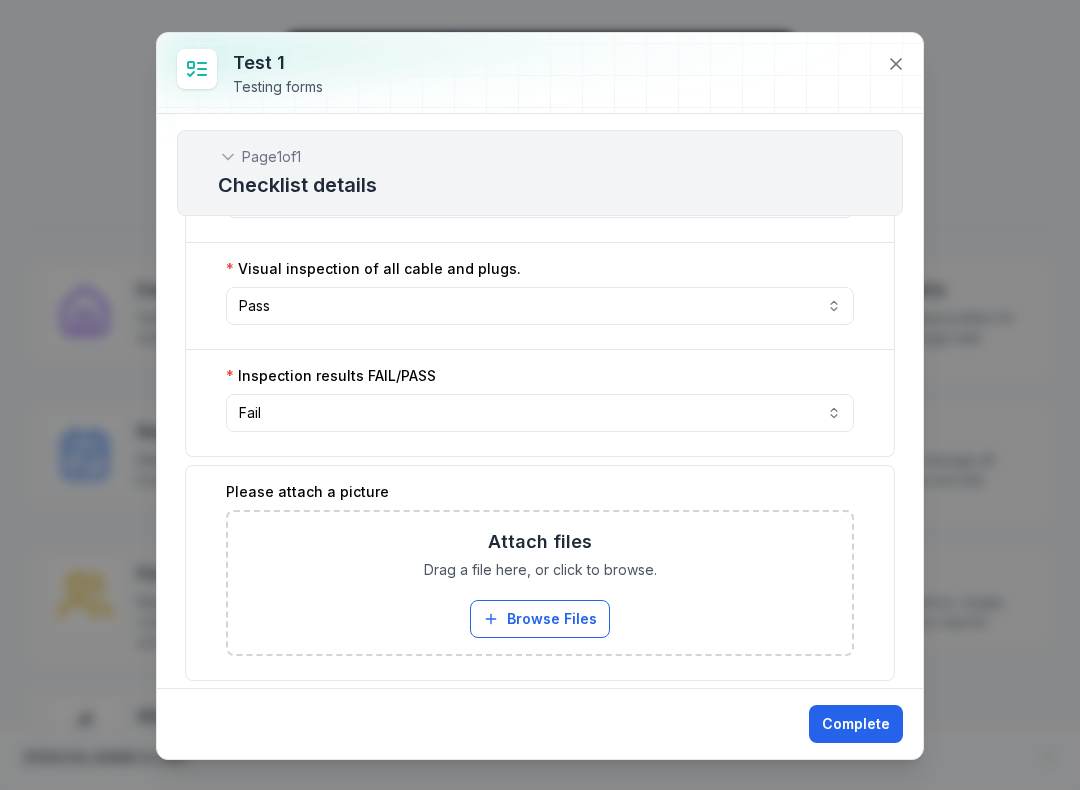 click on "Fail ****" at bounding box center (540, 413) 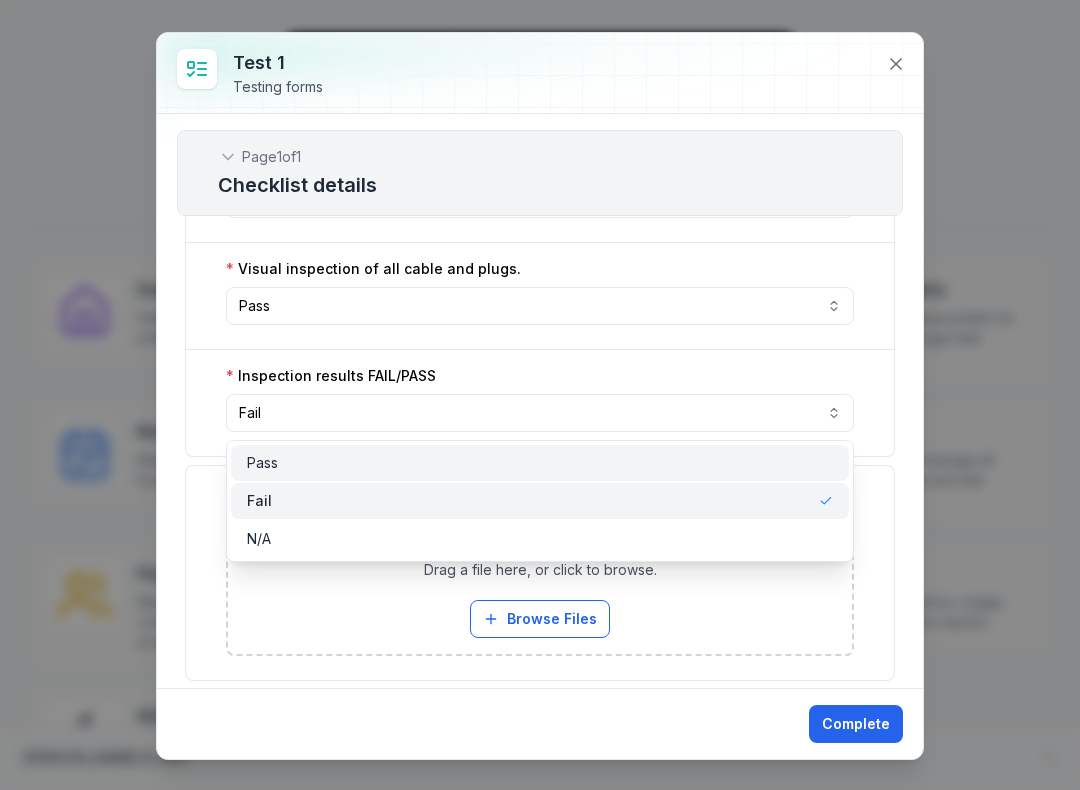 click on "Pass" at bounding box center (540, 463) 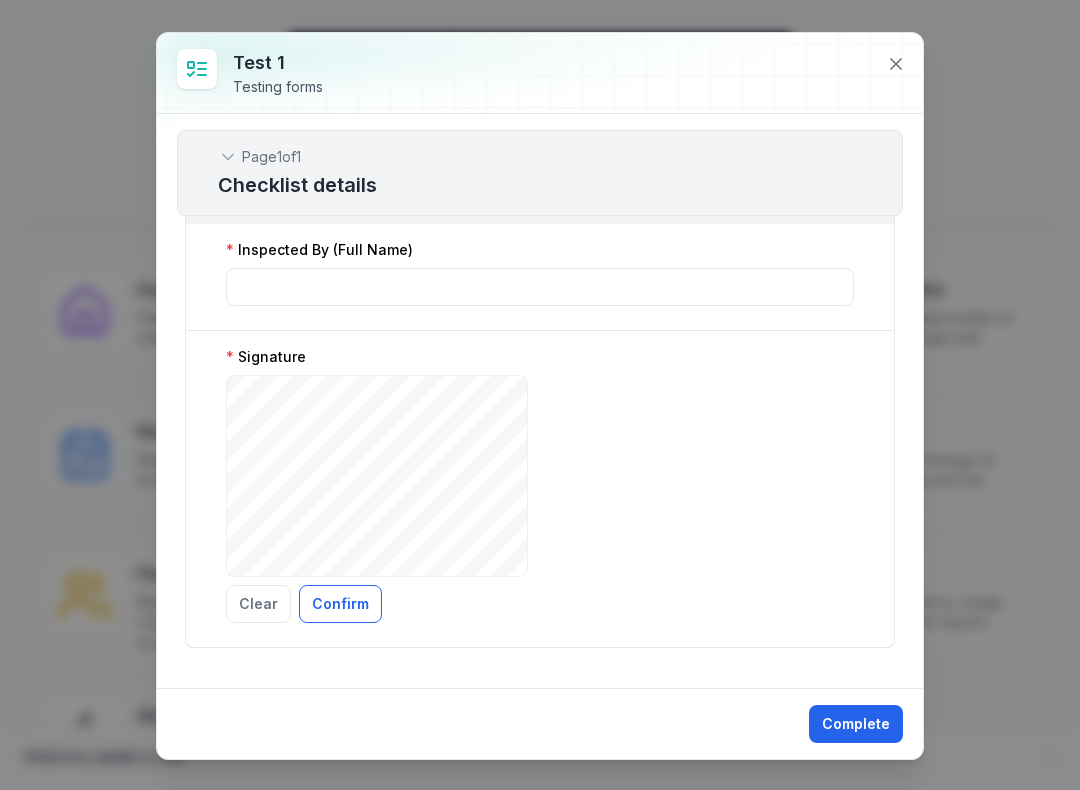 scroll, scrollTop: 1043, scrollLeft: 0, axis: vertical 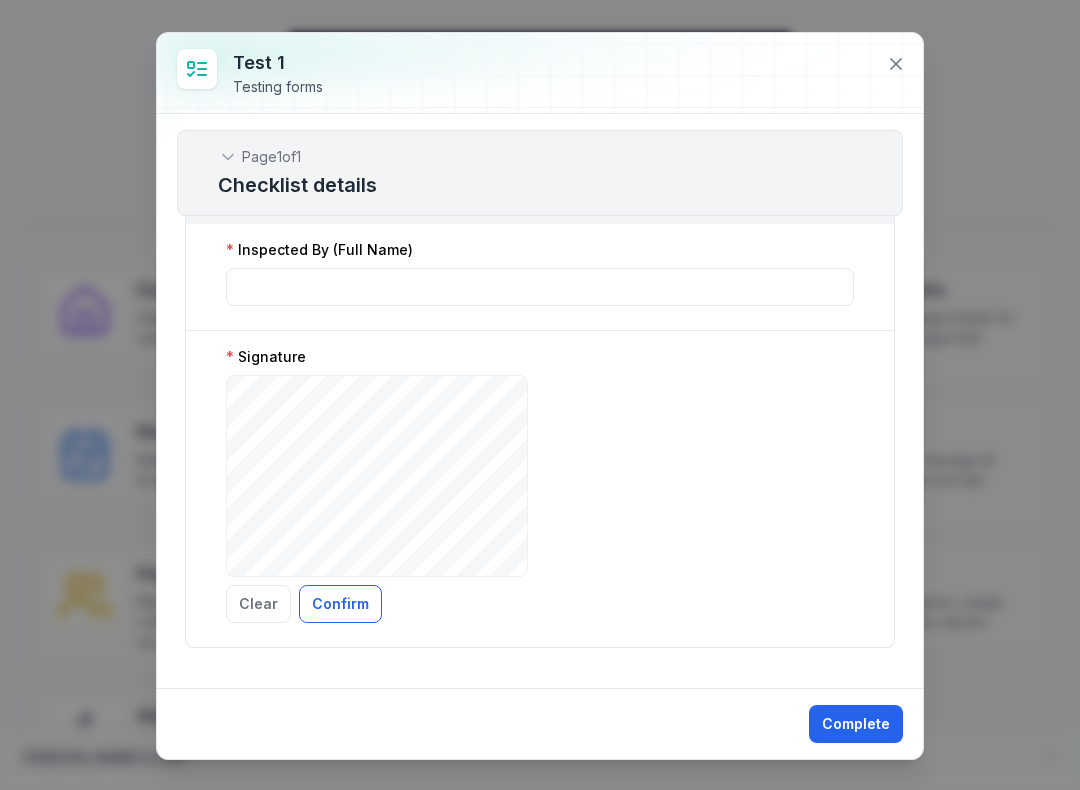 click on "Confirm" at bounding box center [340, 604] 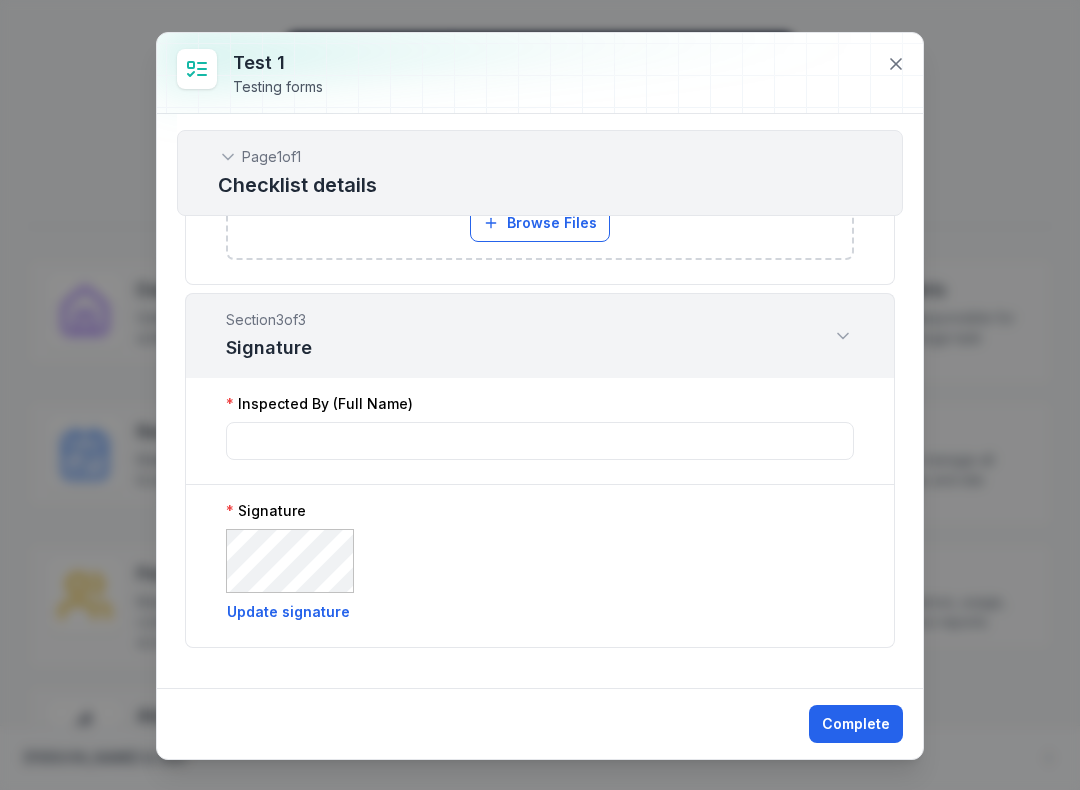 scroll, scrollTop: 889, scrollLeft: 0, axis: vertical 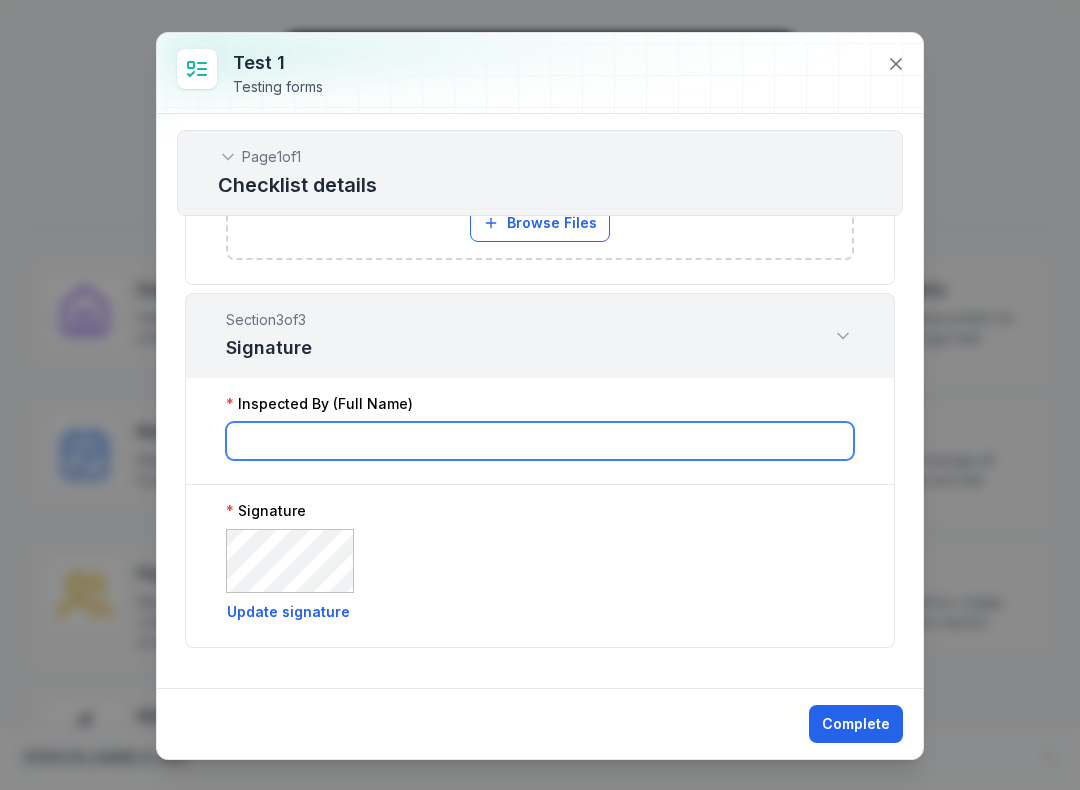 click at bounding box center [540, 441] 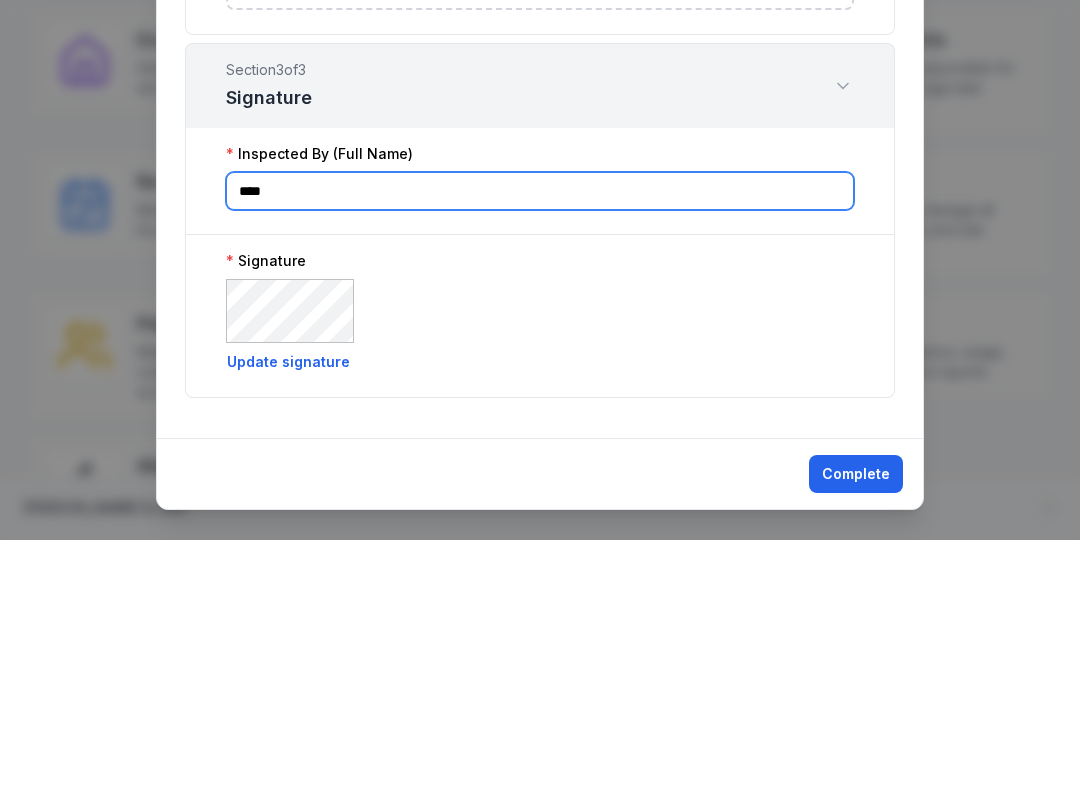 type on "****" 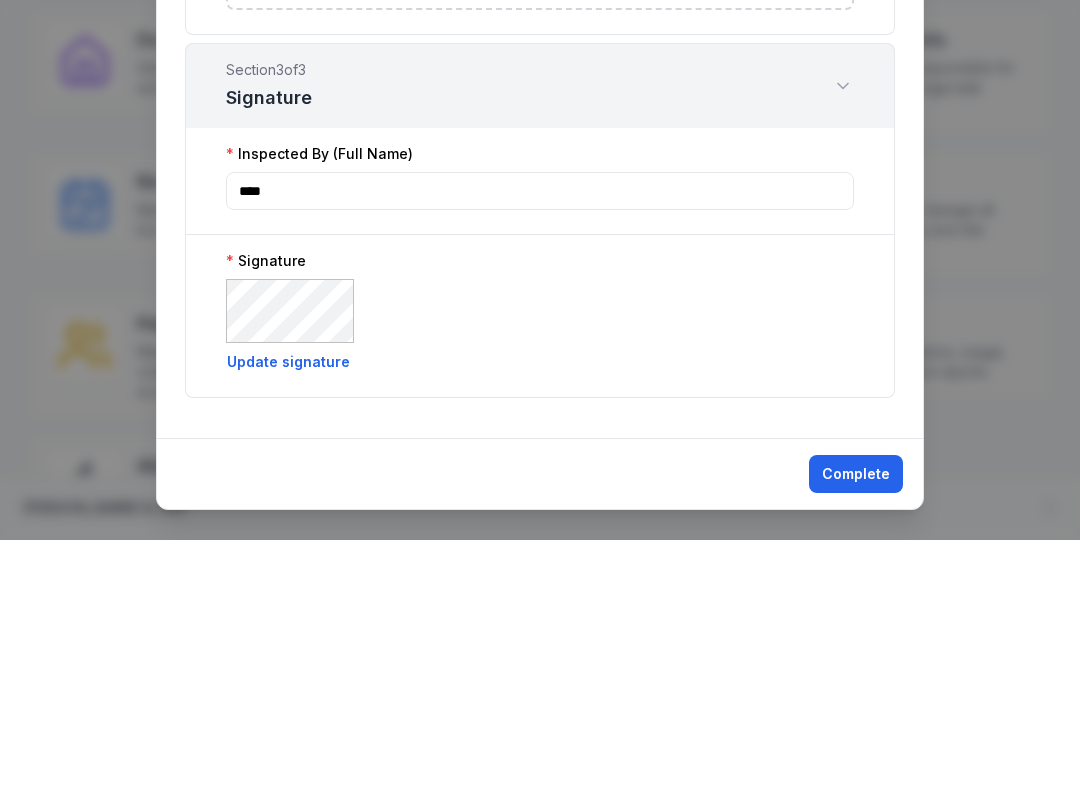 click on "Signature **** Update signature" at bounding box center (540, 566) 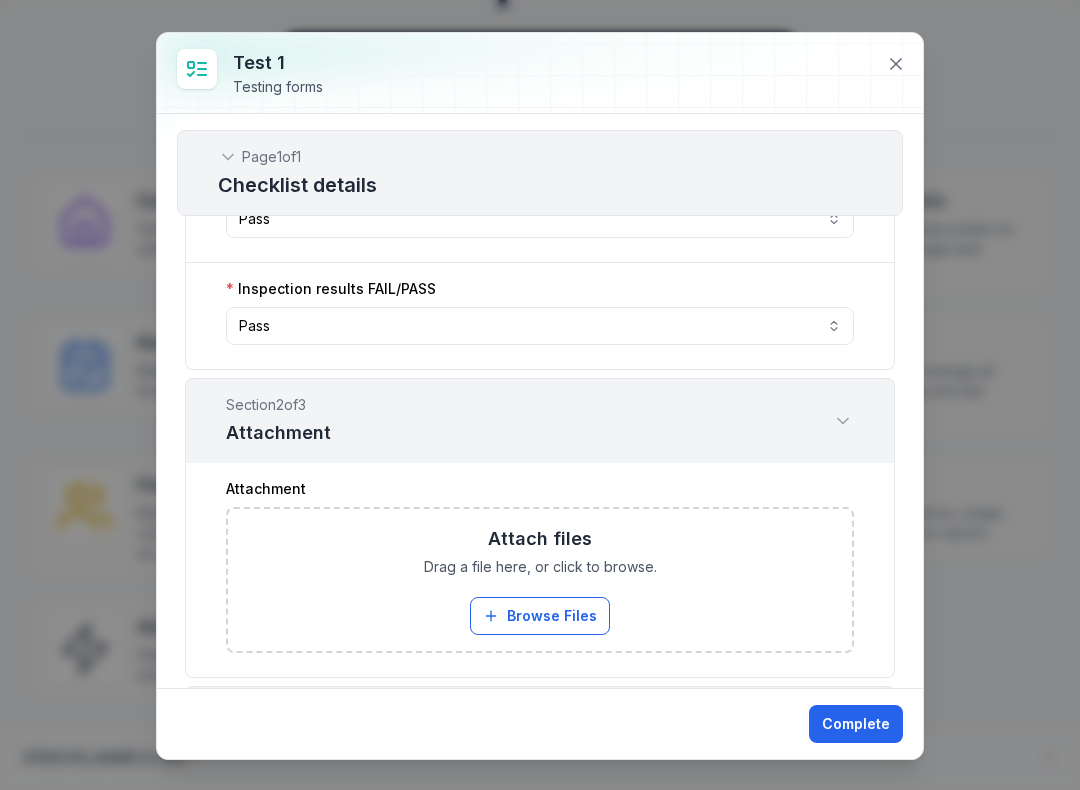 scroll, scrollTop: 494, scrollLeft: 0, axis: vertical 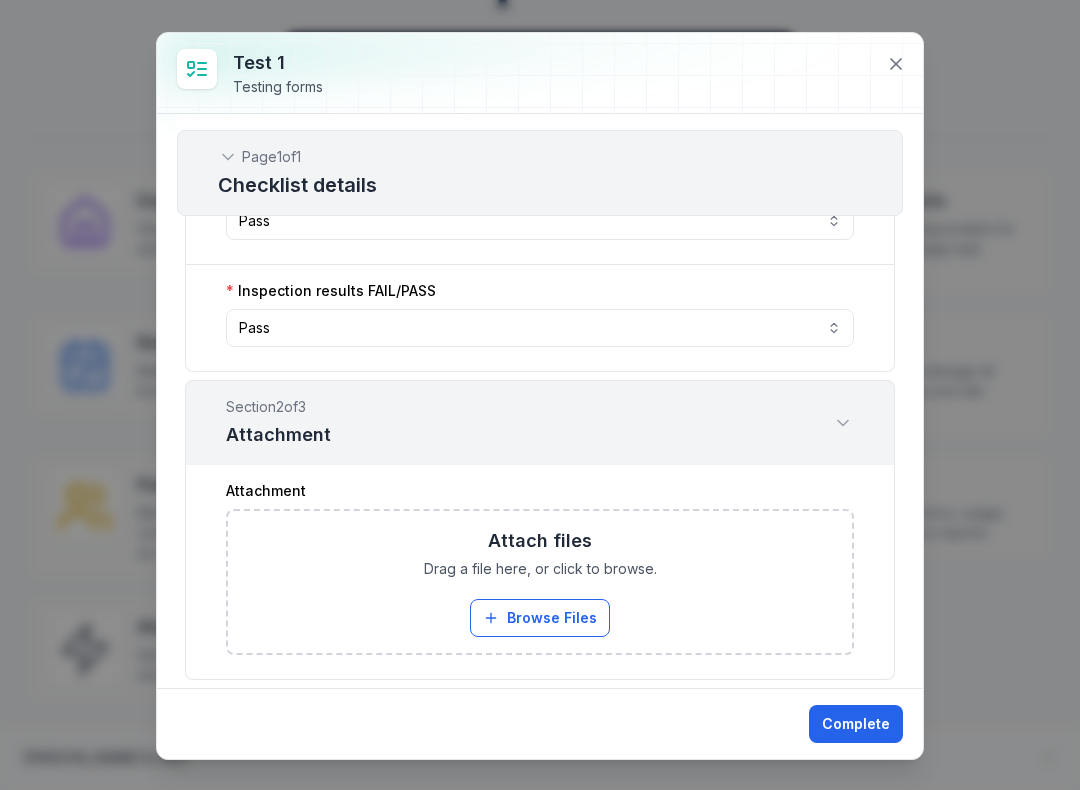 click 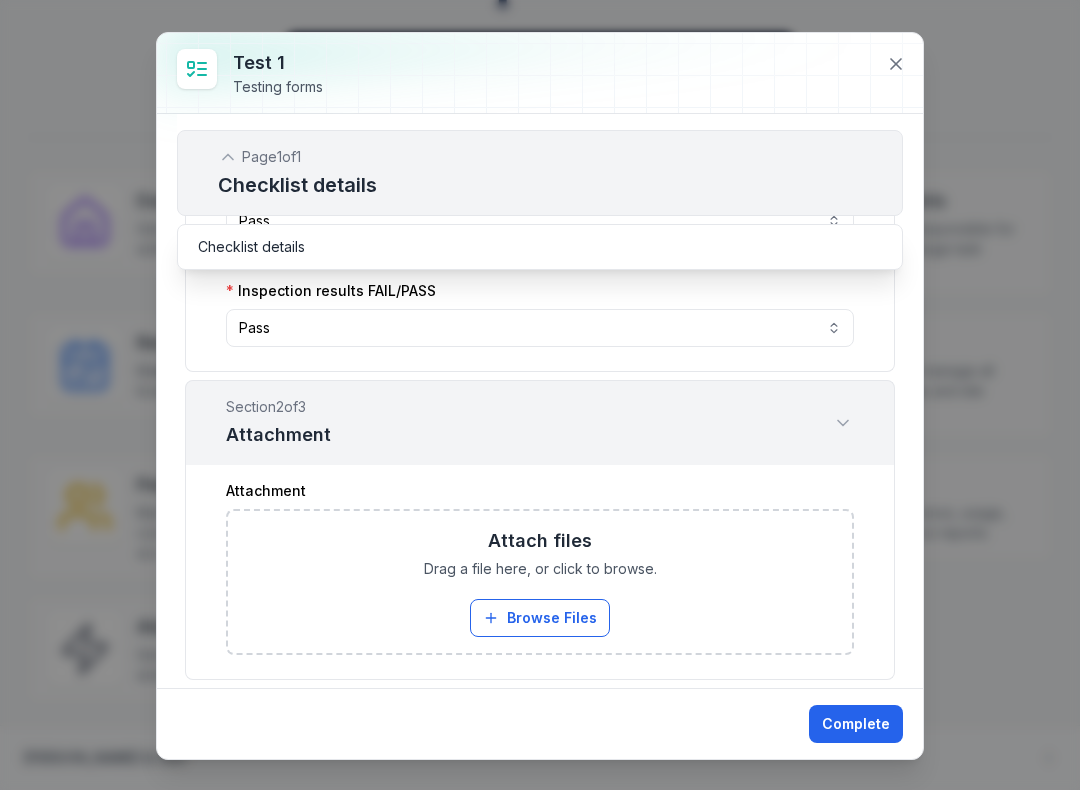 click on "Page  1  of  1 Checklist details" at bounding box center [540, 173] 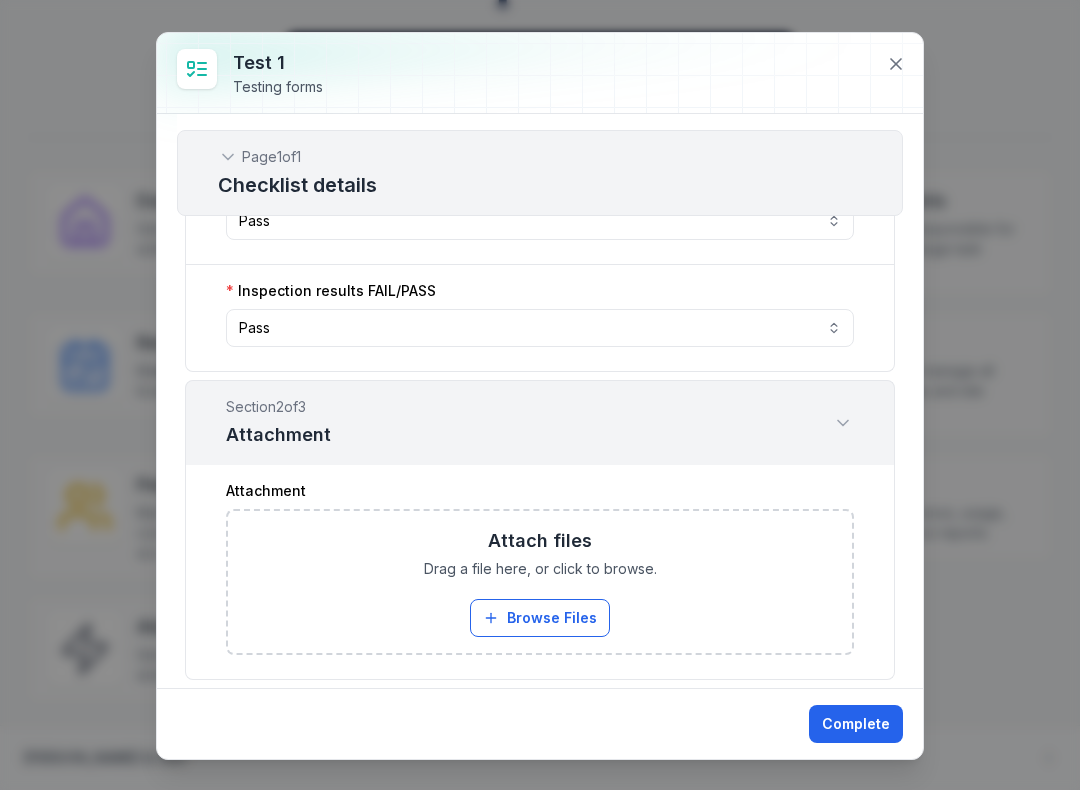click on "Section  2  of  3 Attachment" at bounding box center [278, 423] 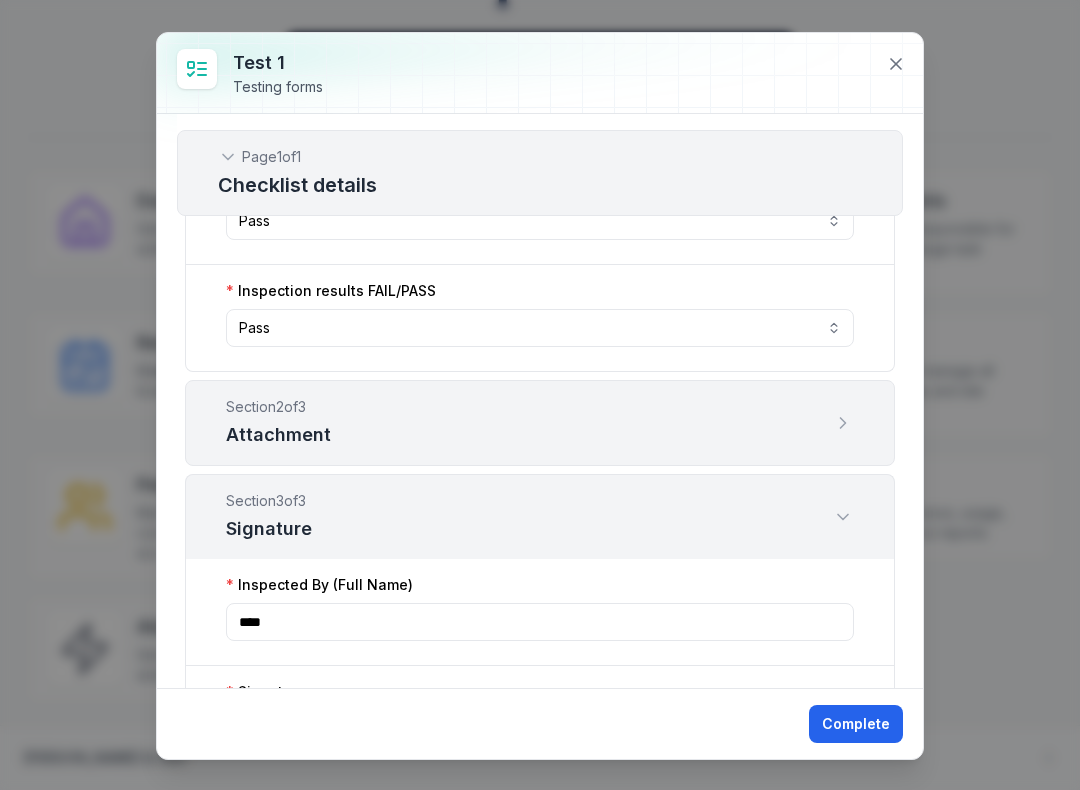 click on "Section  2  of  3 Attachment" at bounding box center [540, 423] 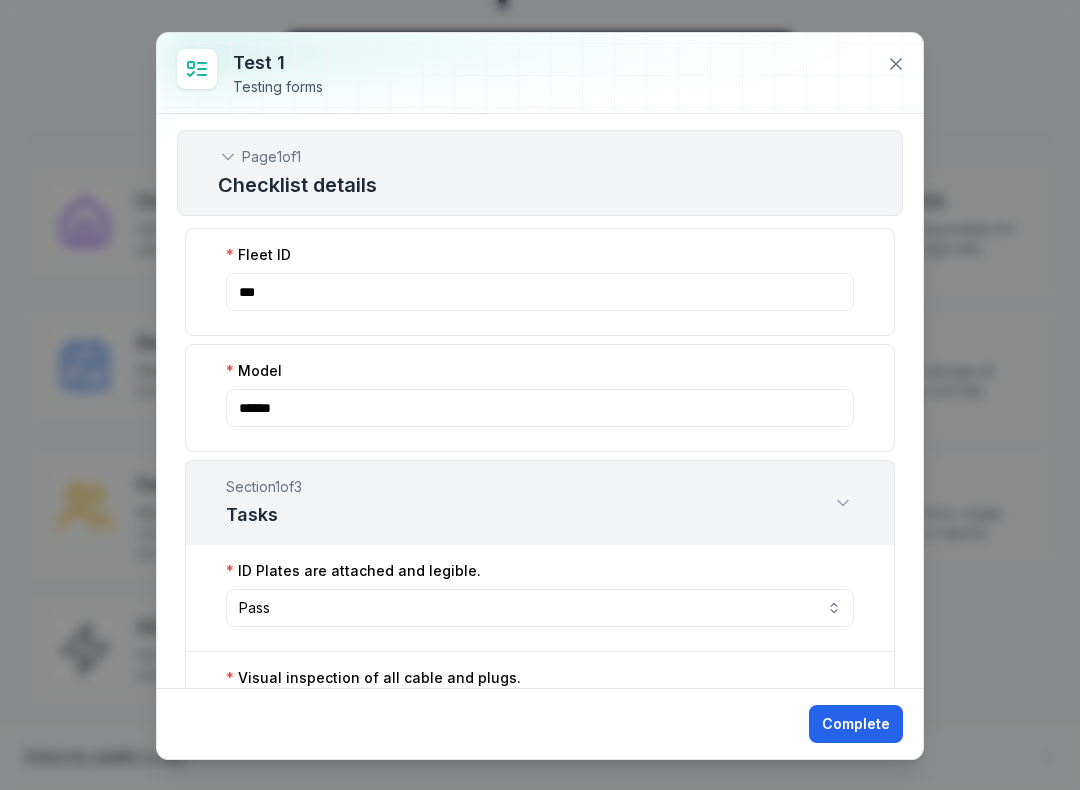 scroll, scrollTop: 0, scrollLeft: 0, axis: both 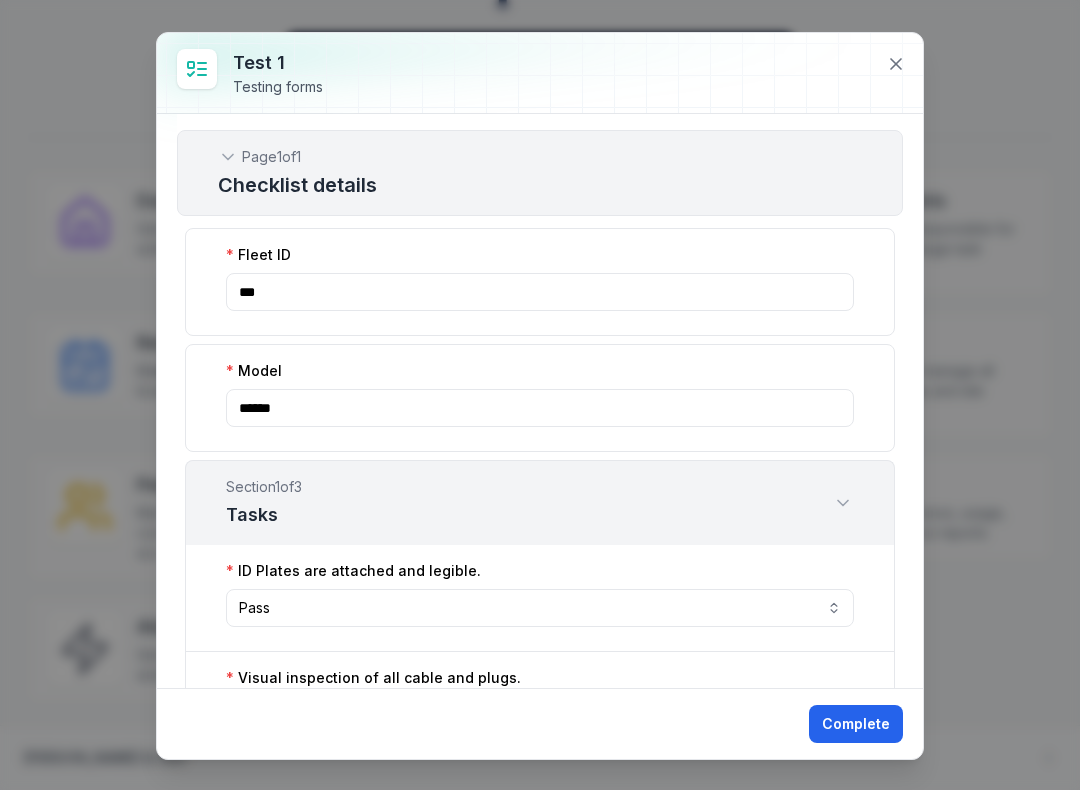 click 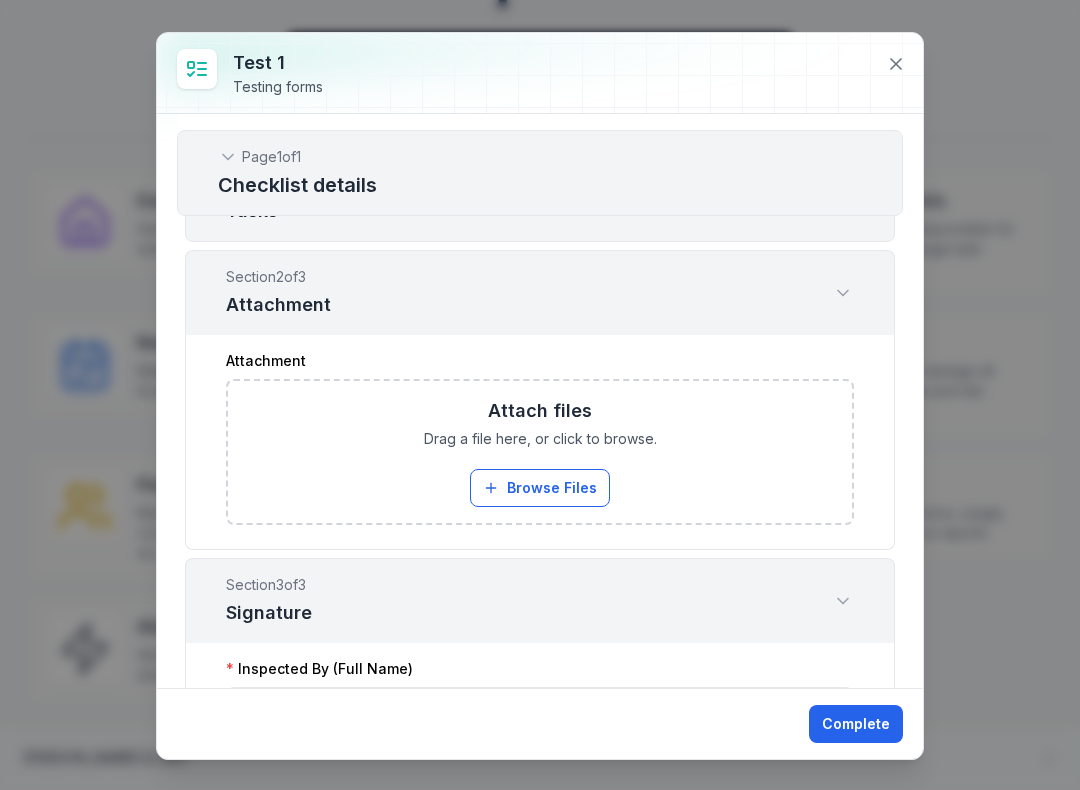 scroll, scrollTop: 282, scrollLeft: 0, axis: vertical 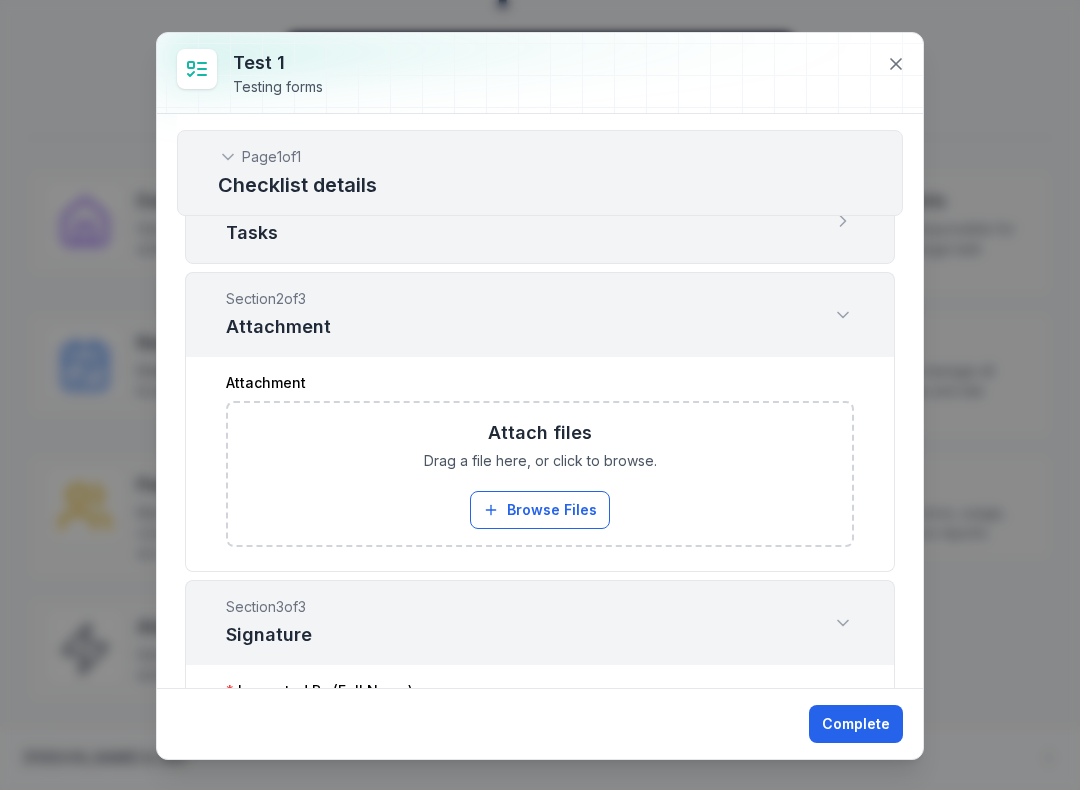 click on "Browse Files" at bounding box center [540, 510] 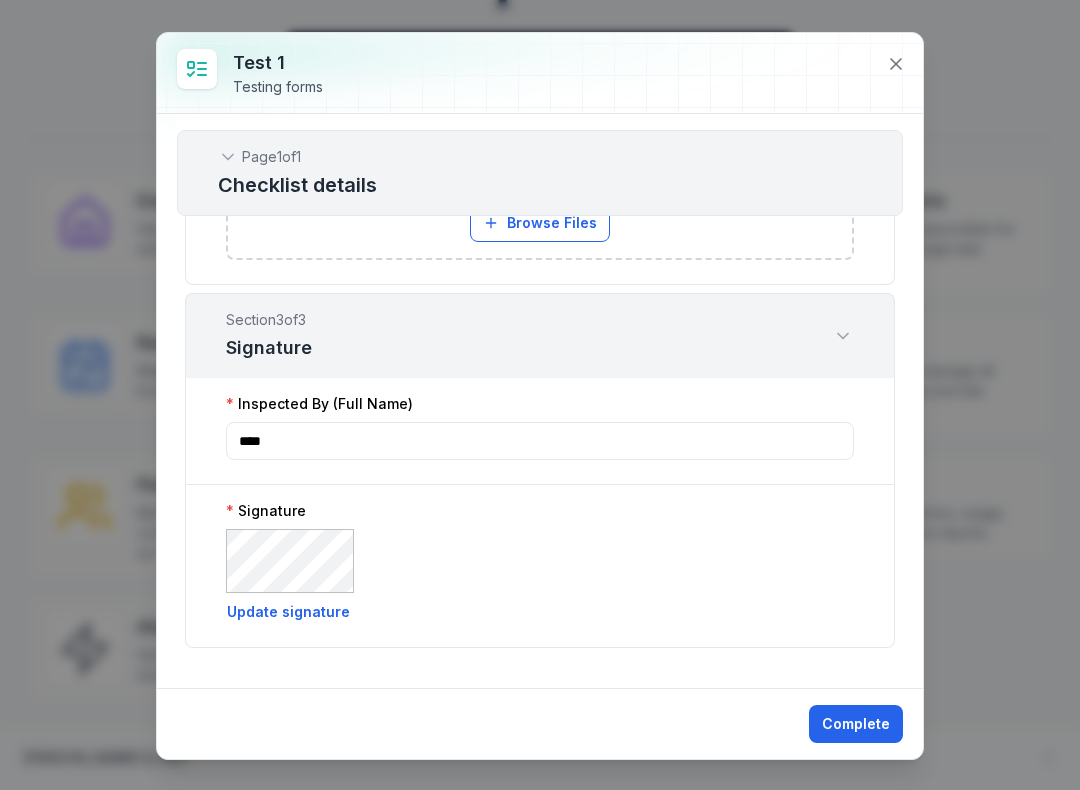 scroll, scrollTop: 569, scrollLeft: 0, axis: vertical 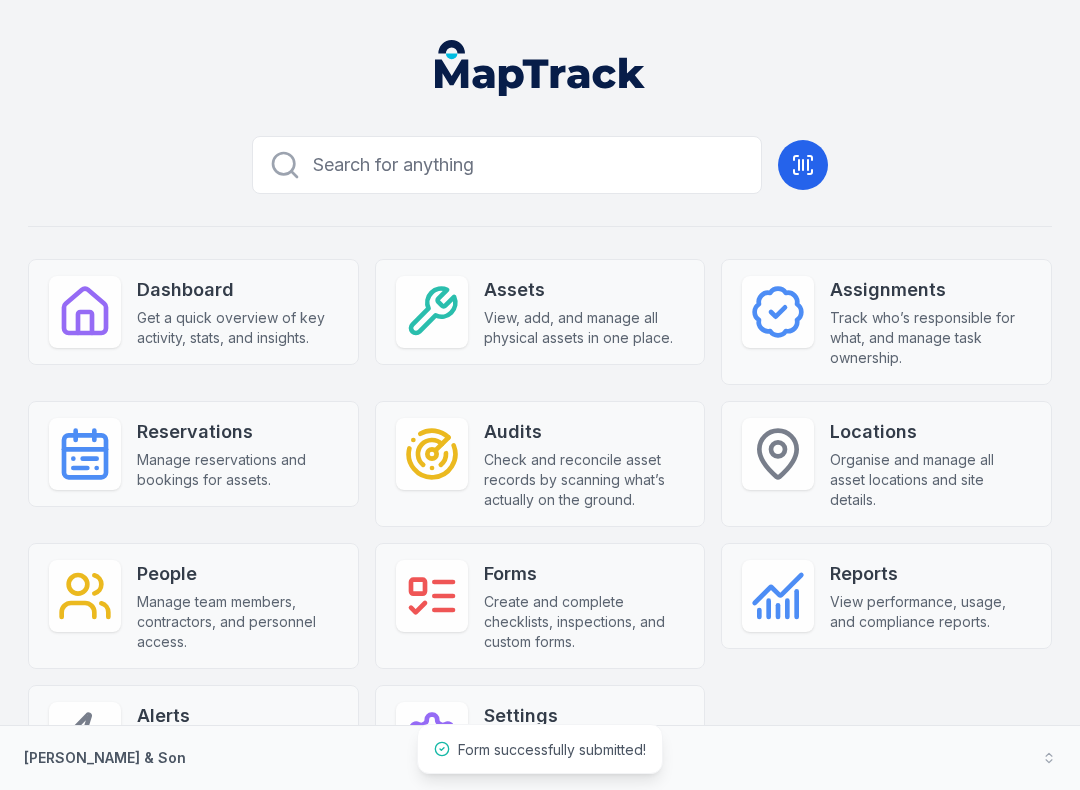 click on "View, add, and manage all physical assets in one place." at bounding box center [584, 328] 